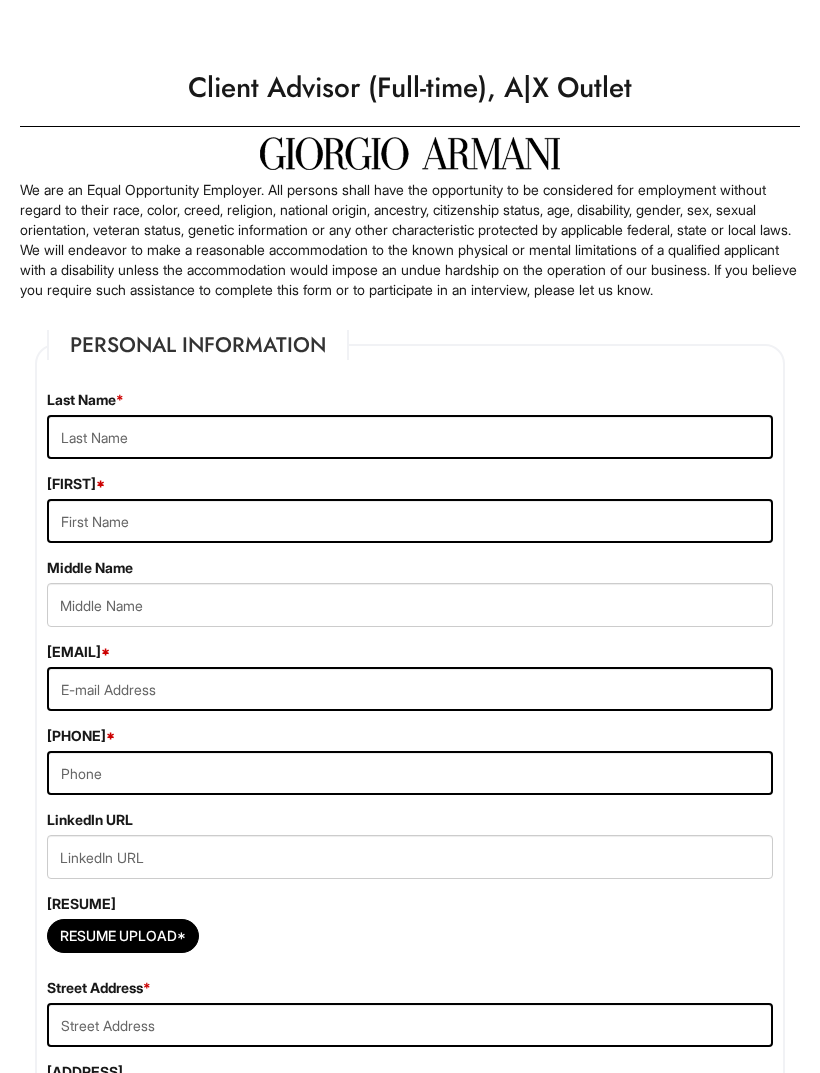 scroll, scrollTop: 0, scrollLeft: 0, axis: both 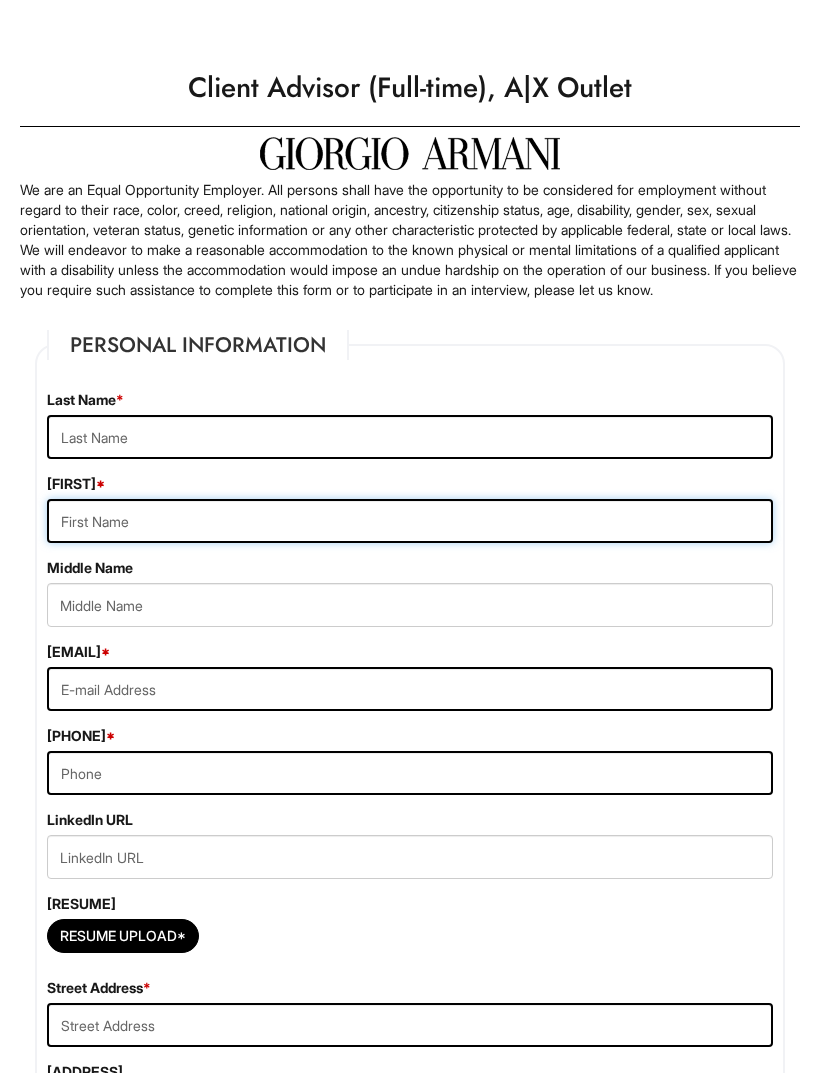 click at bounding box center [410, 521] 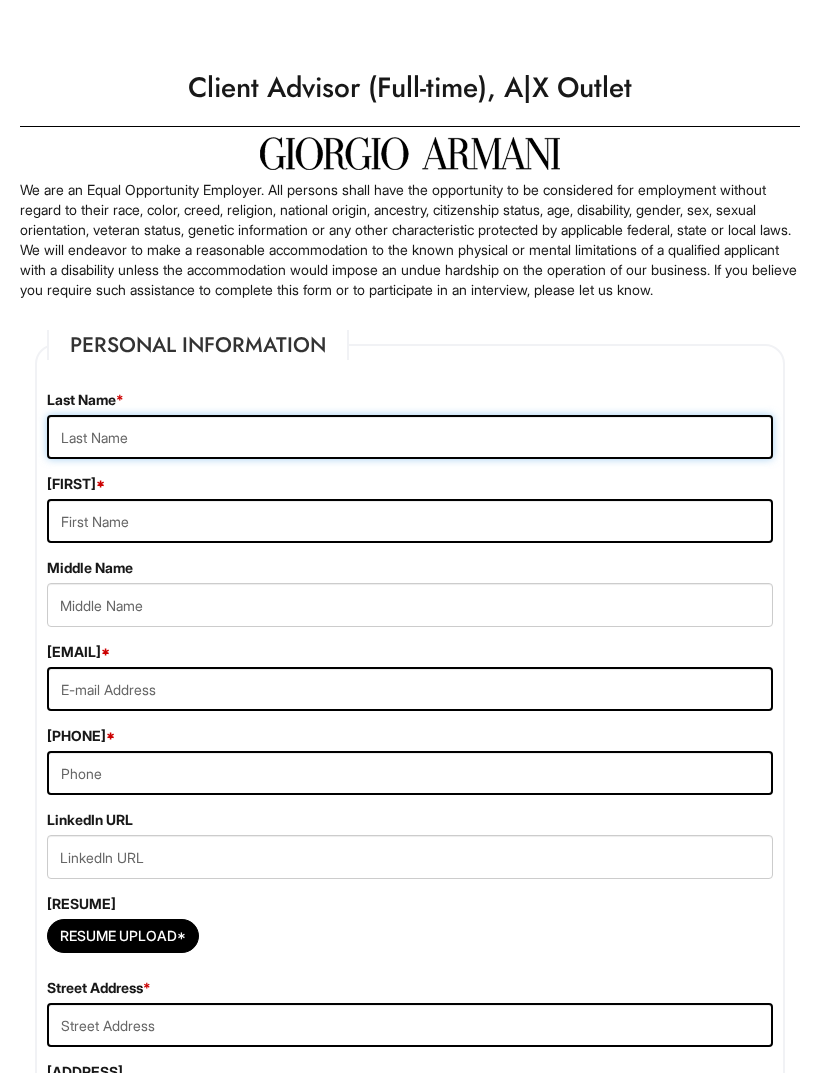 click at bounding box center [410, 437] 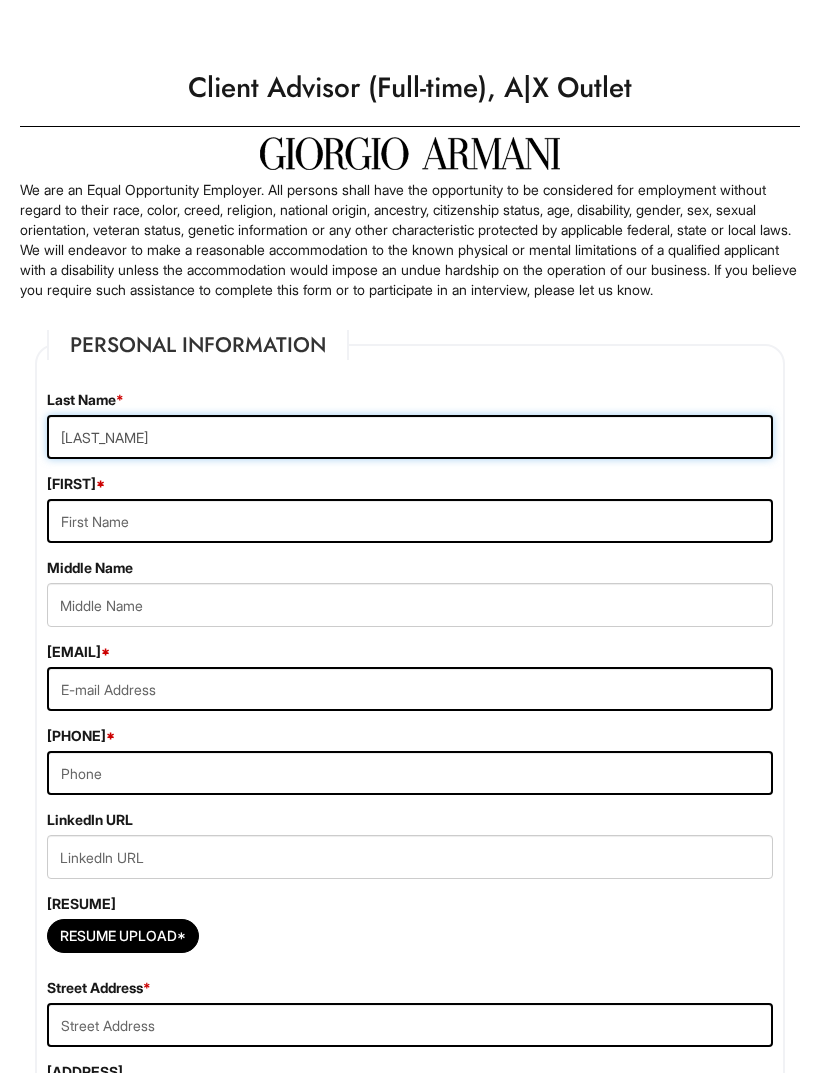 type on "[LAST_NAME]" 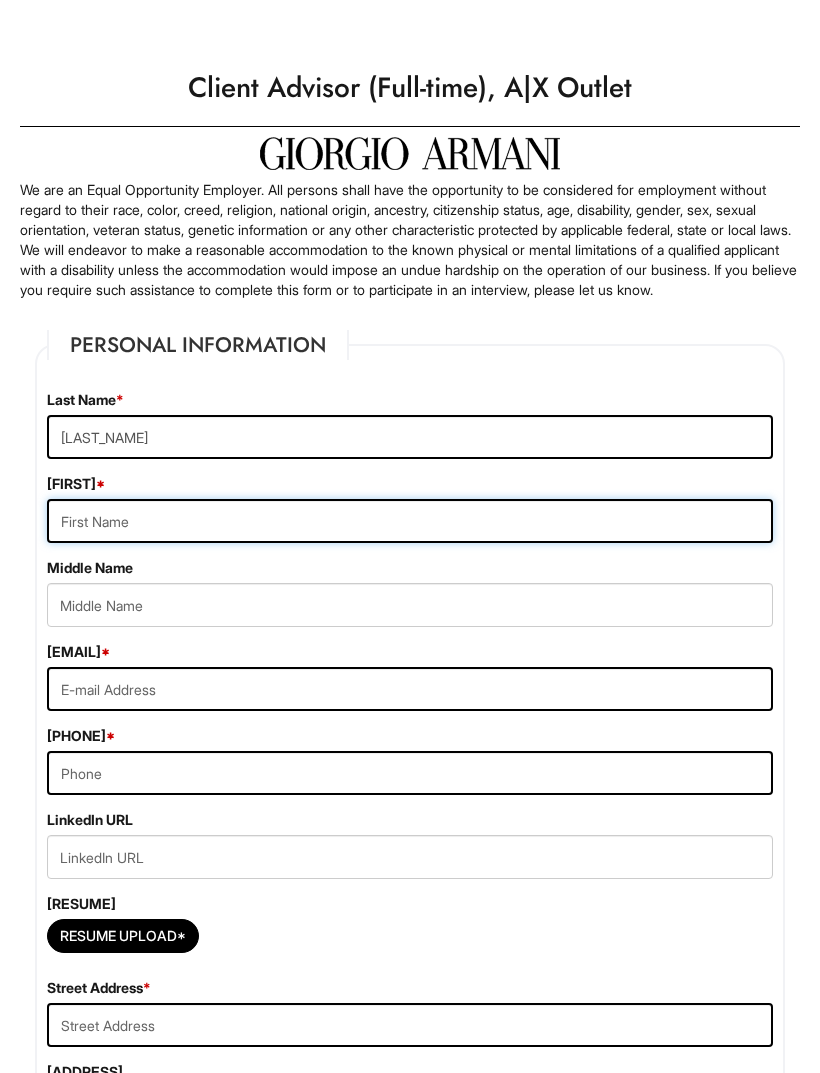 click at bounding box center (410, 521) 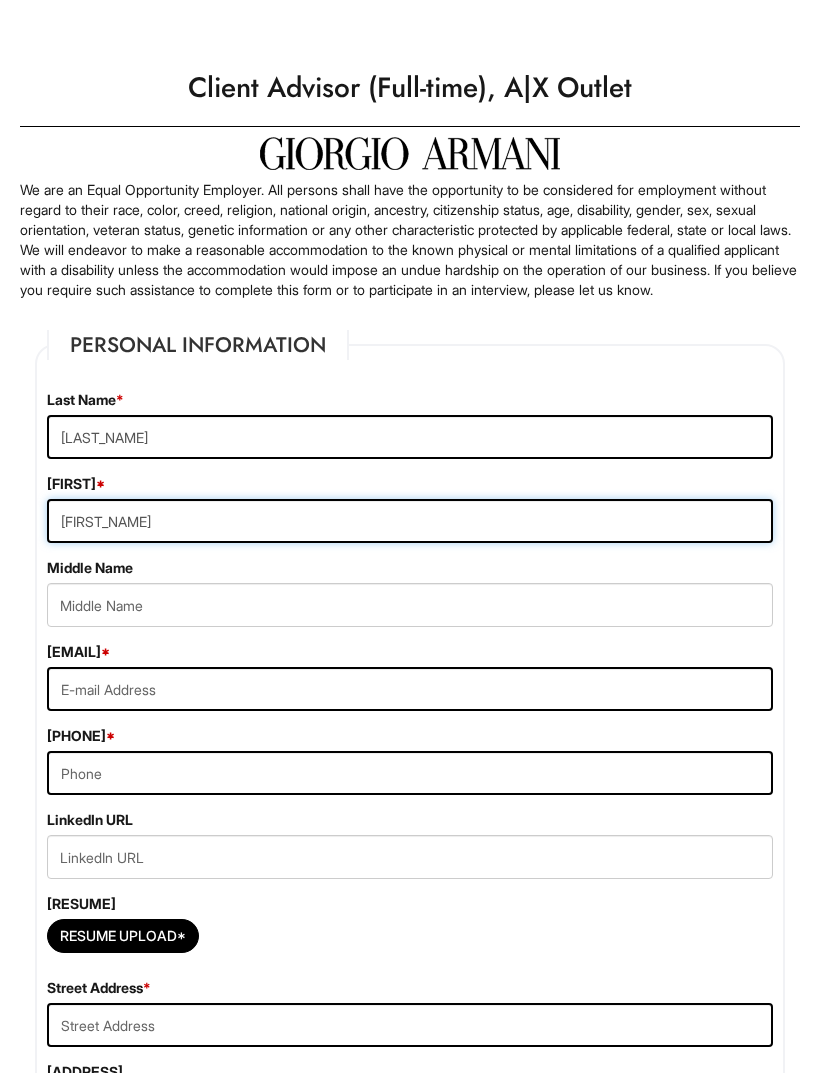 type on "[FIRST_NAME]" 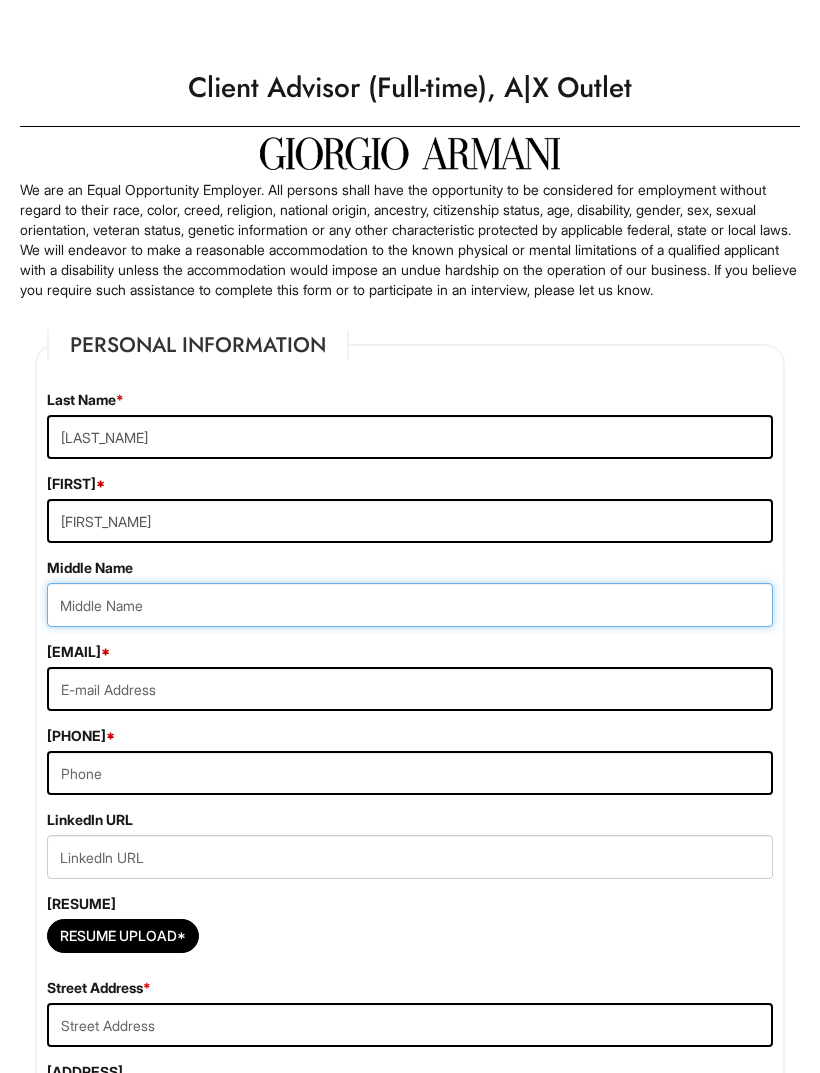 click at bounding box center (410, 605) 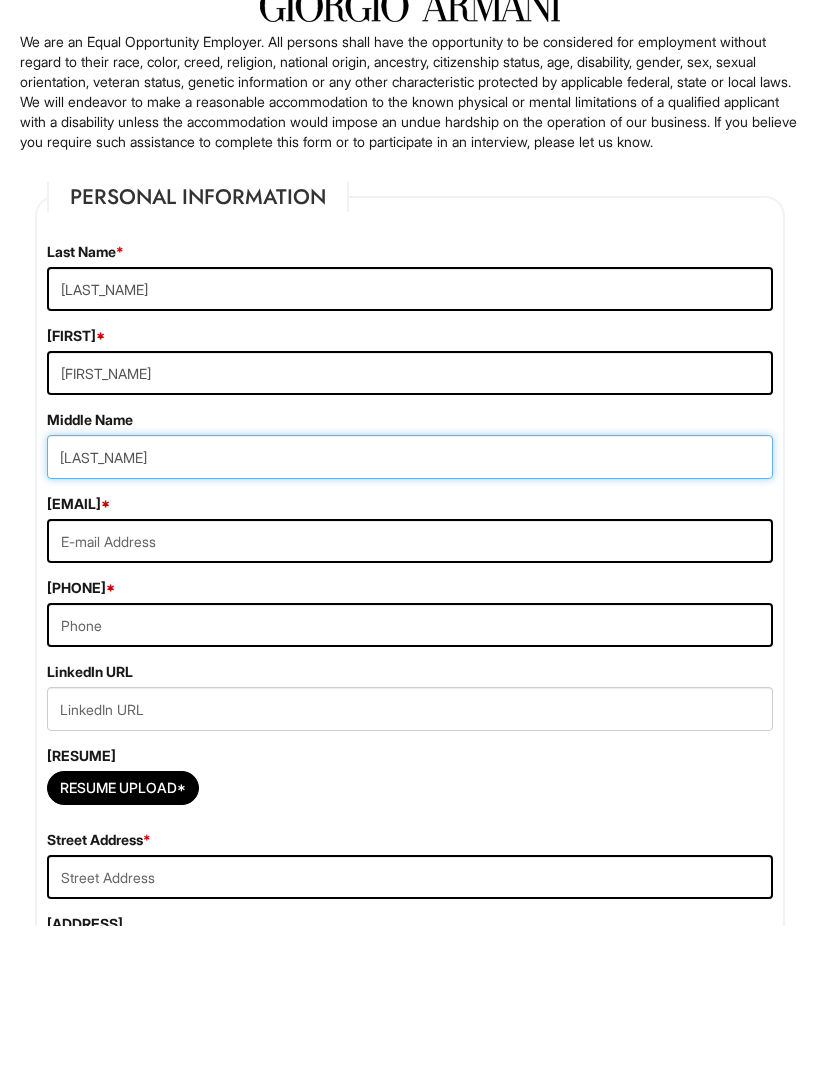 type on "[LAST_NAME]" 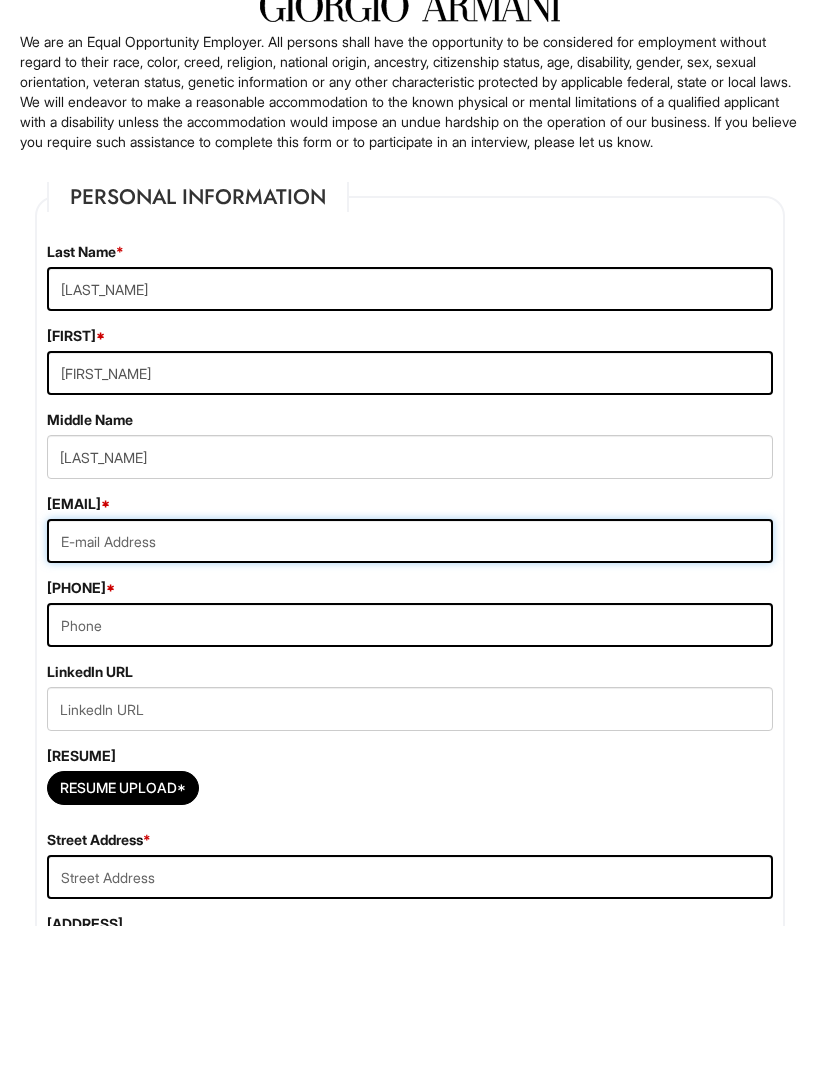 click at bounding box center [410, 689] 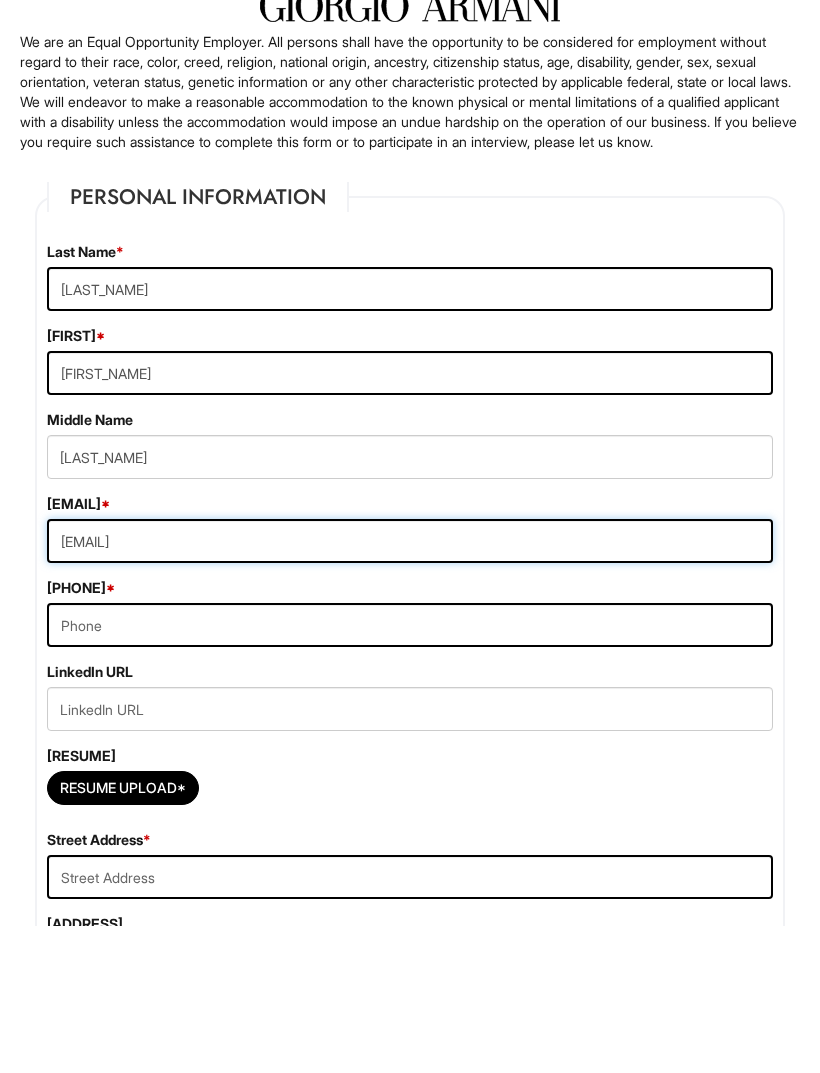 type on "[EMAIL]" 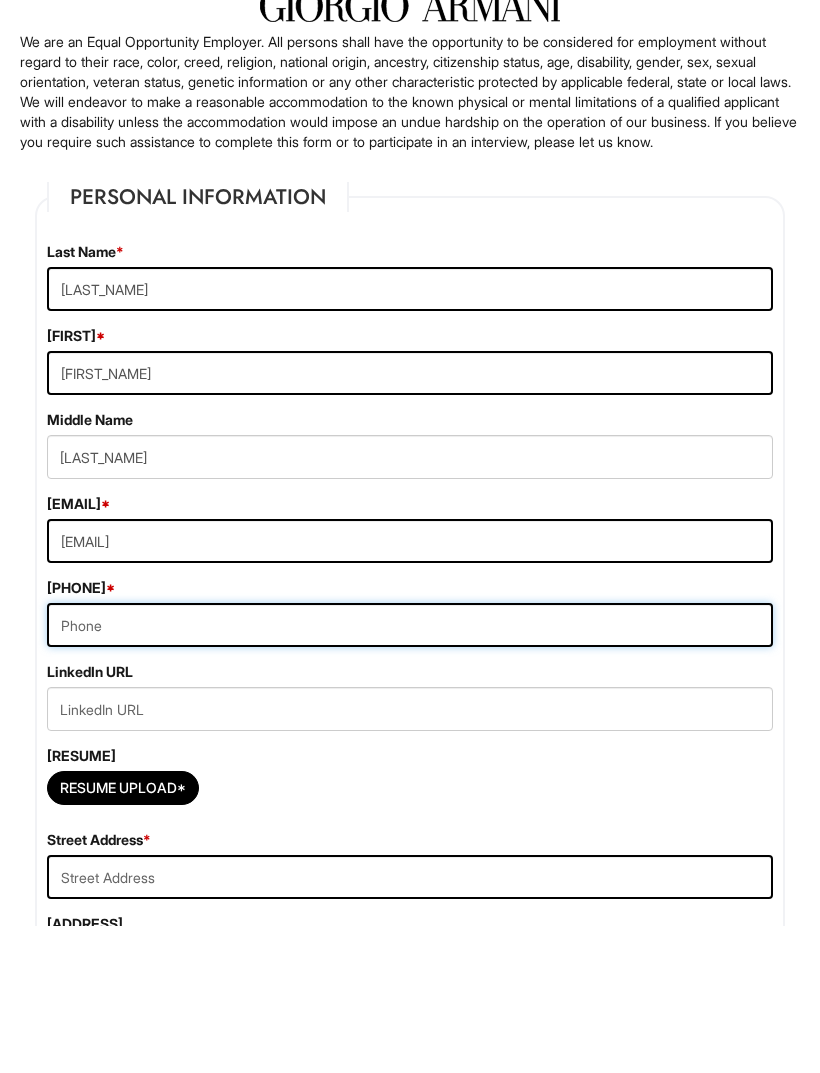 click at bounding box center [410, 773] 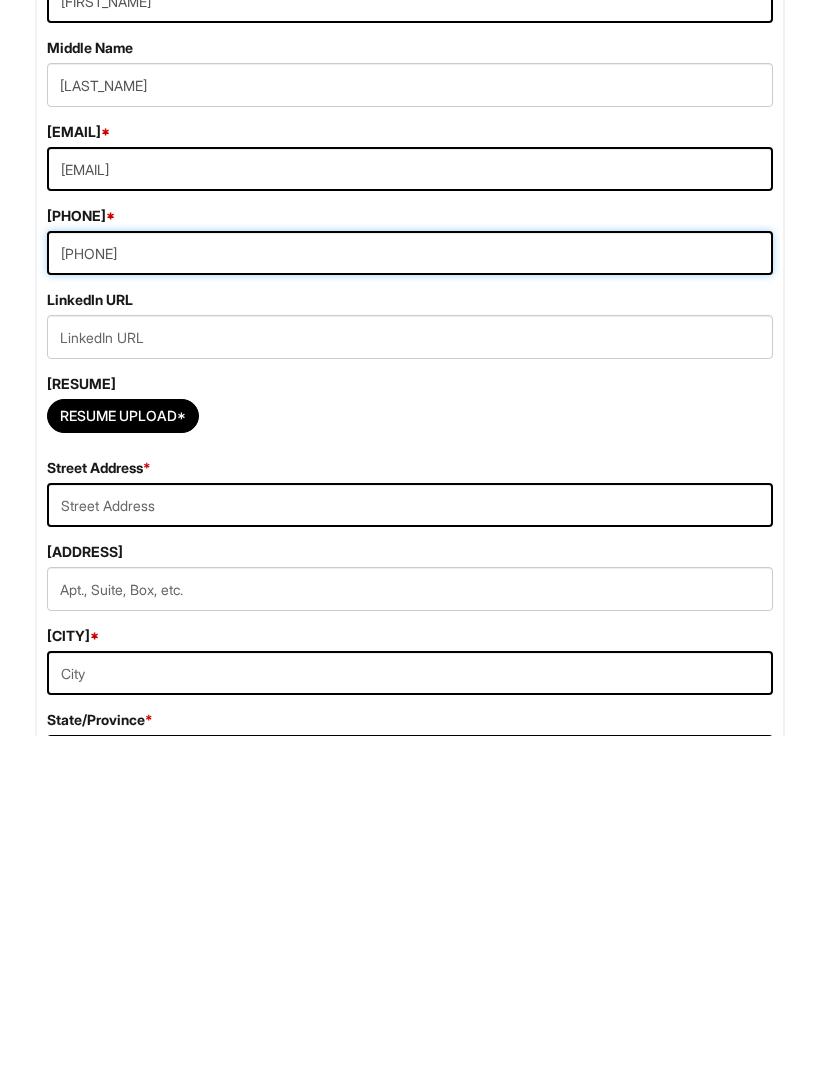 scroll, scrollTop: 184, scrollLeft: 0, axis: vertical 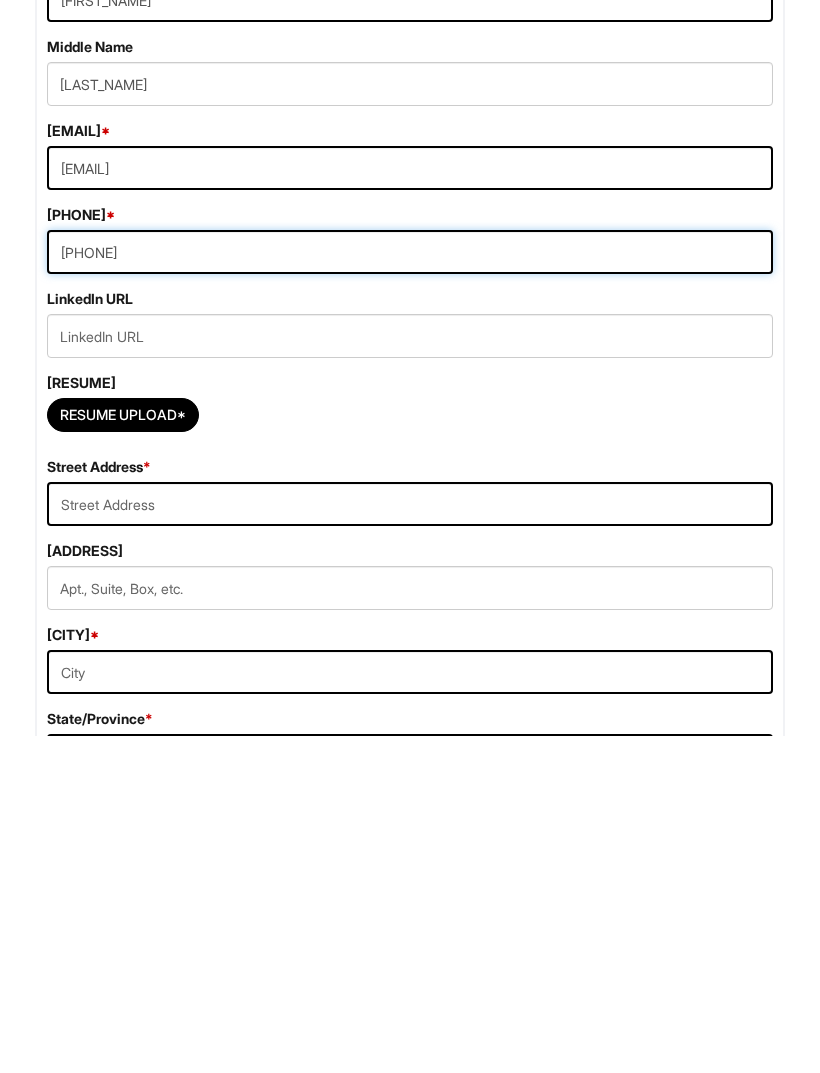type on "[PHONE]" 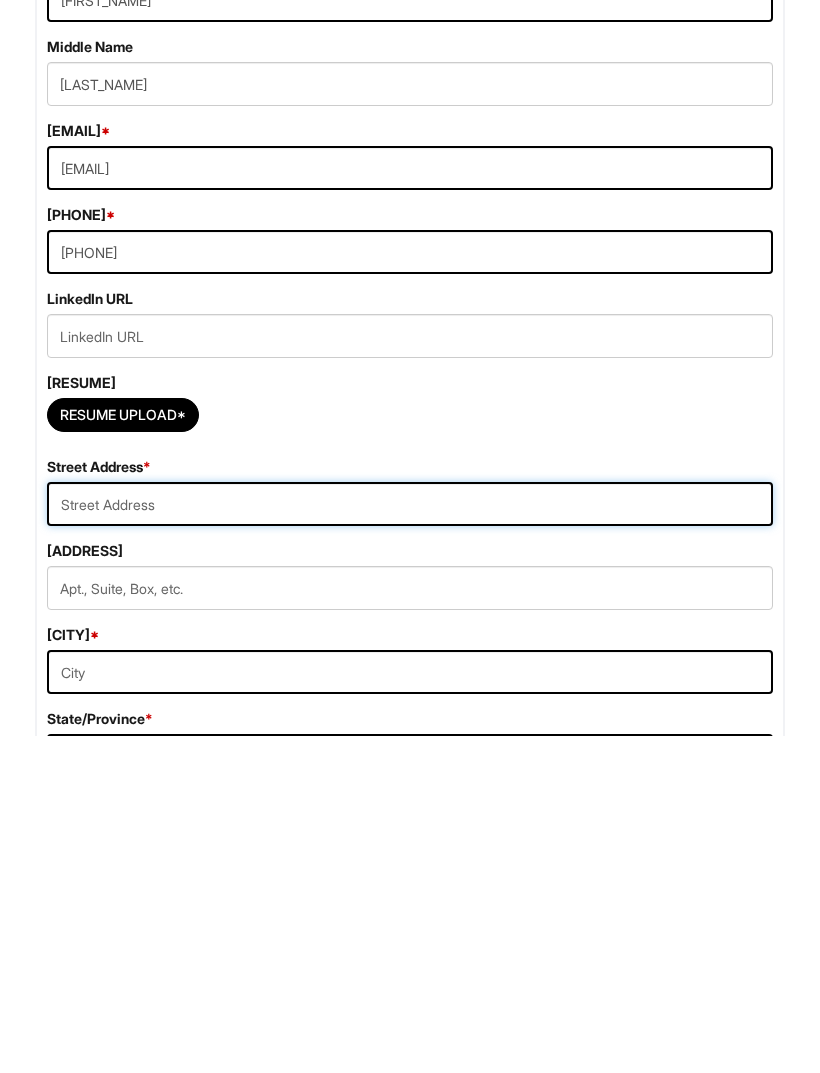 click at bounding box center [410, 841] 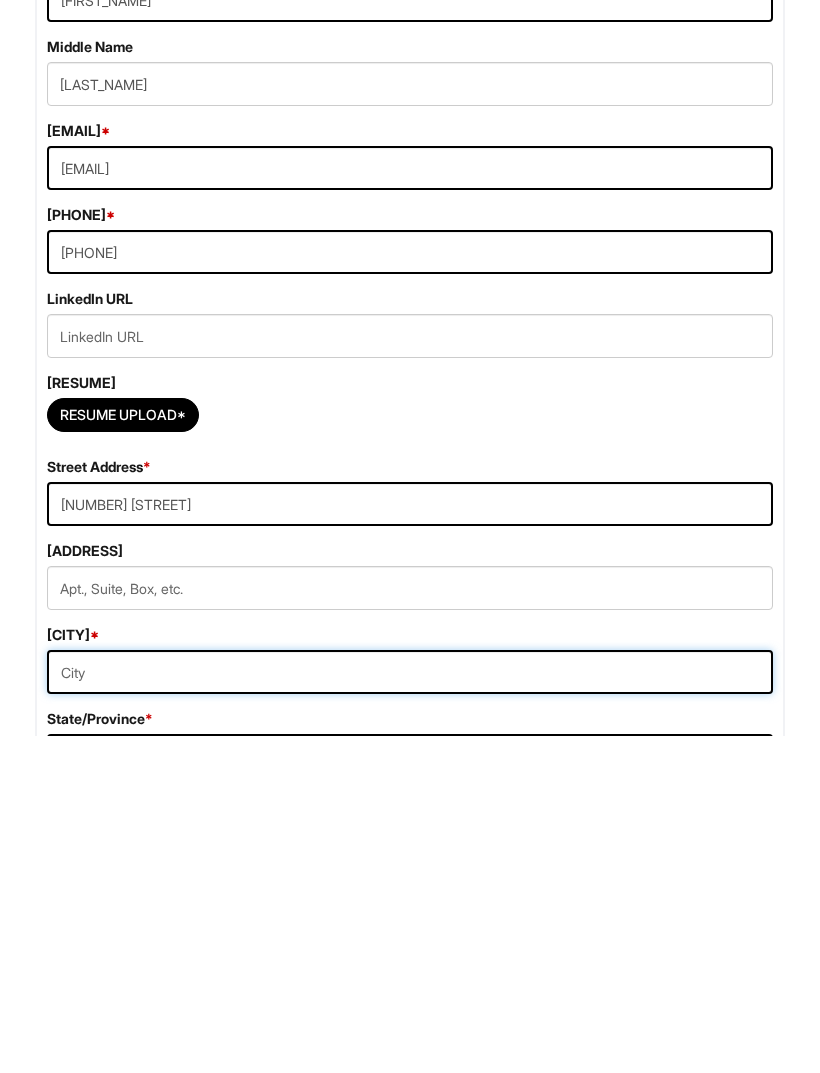 type on "[CITY]" 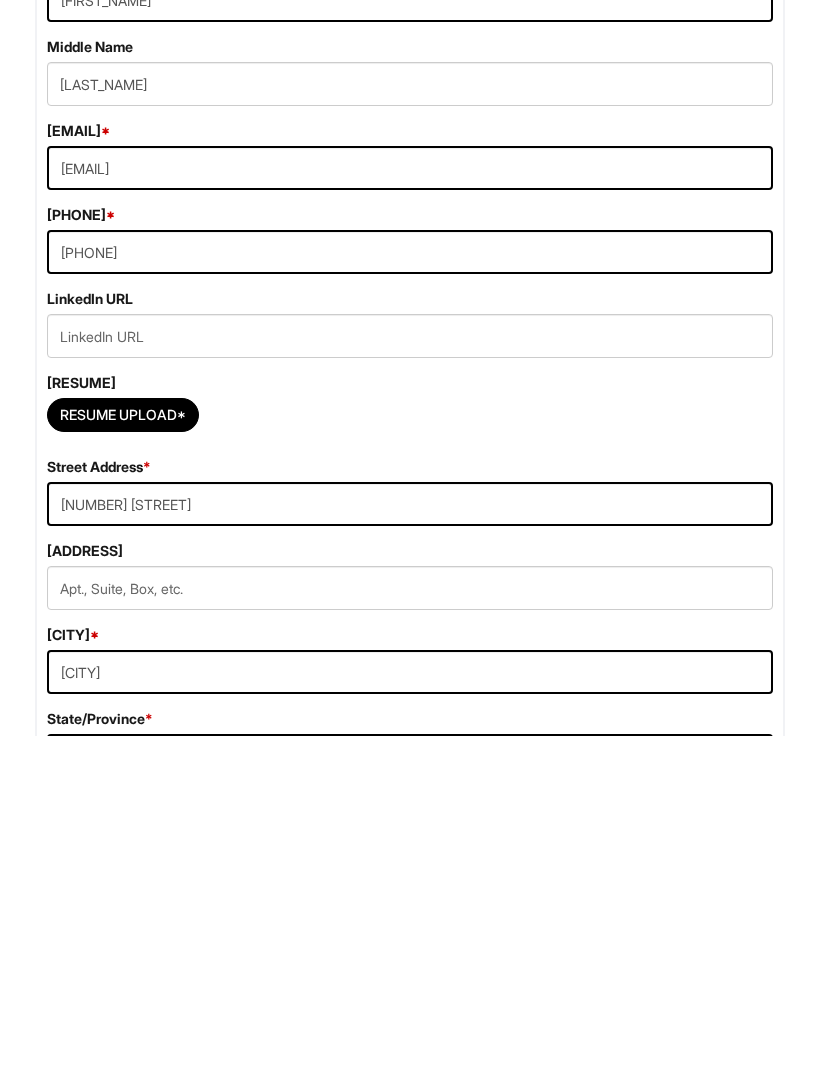 select on "[STATE]" 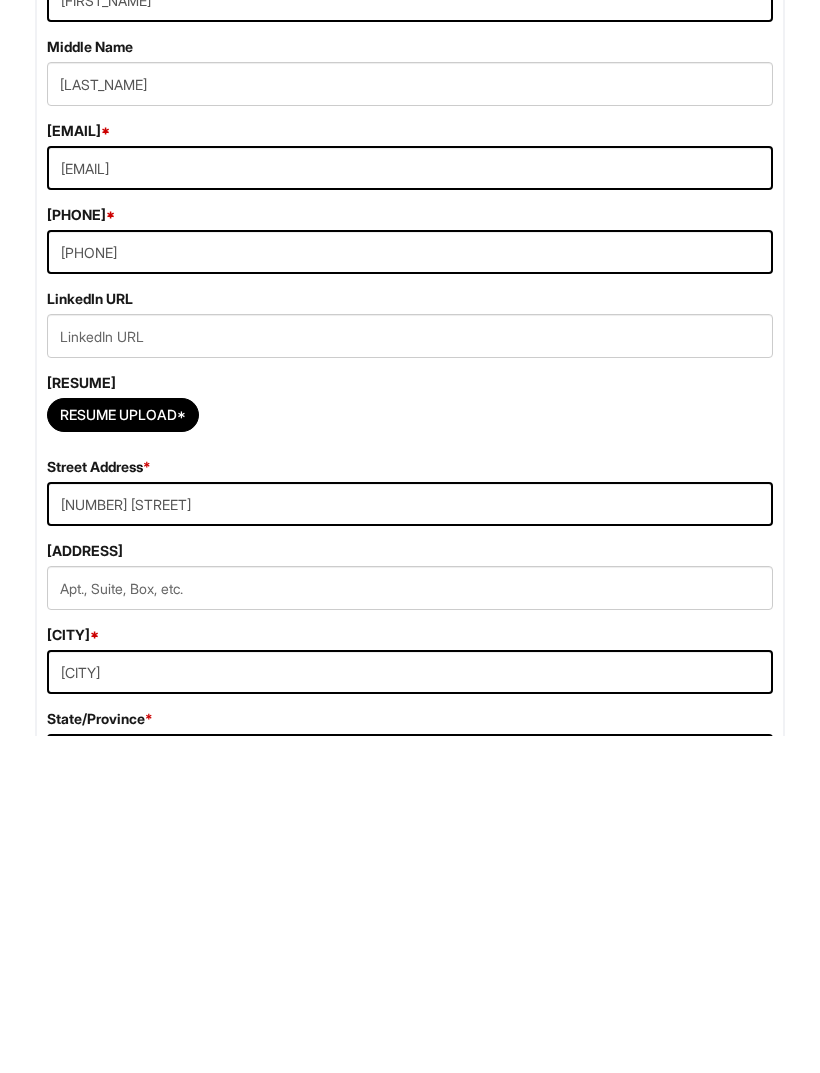 type on "78542" 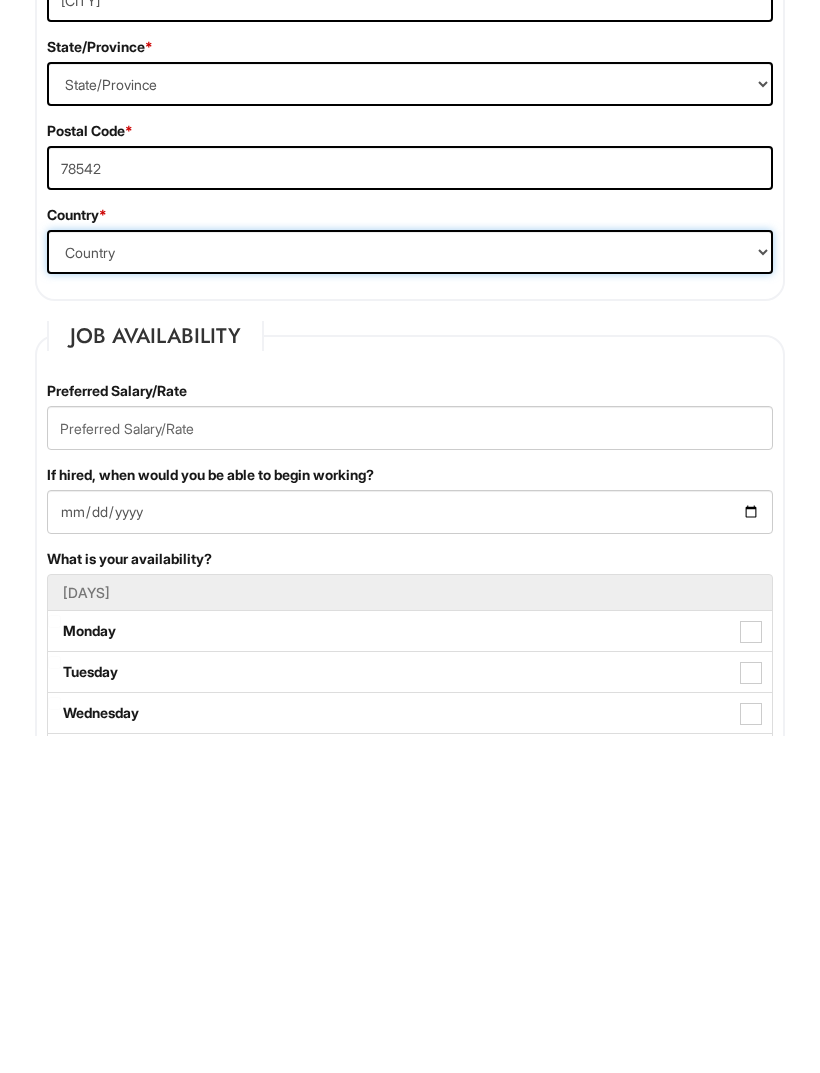 click on "[COUNTRY]" at bounding box center [410, 589] 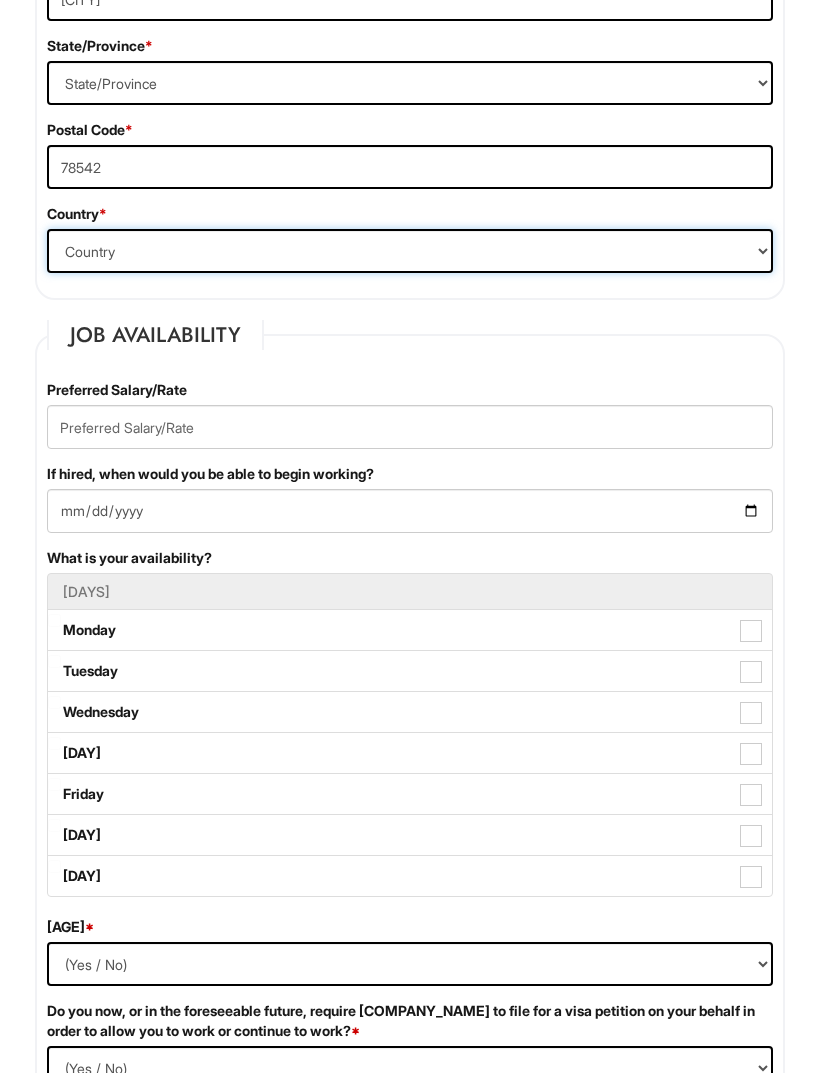 select on "[COUNTRY]" 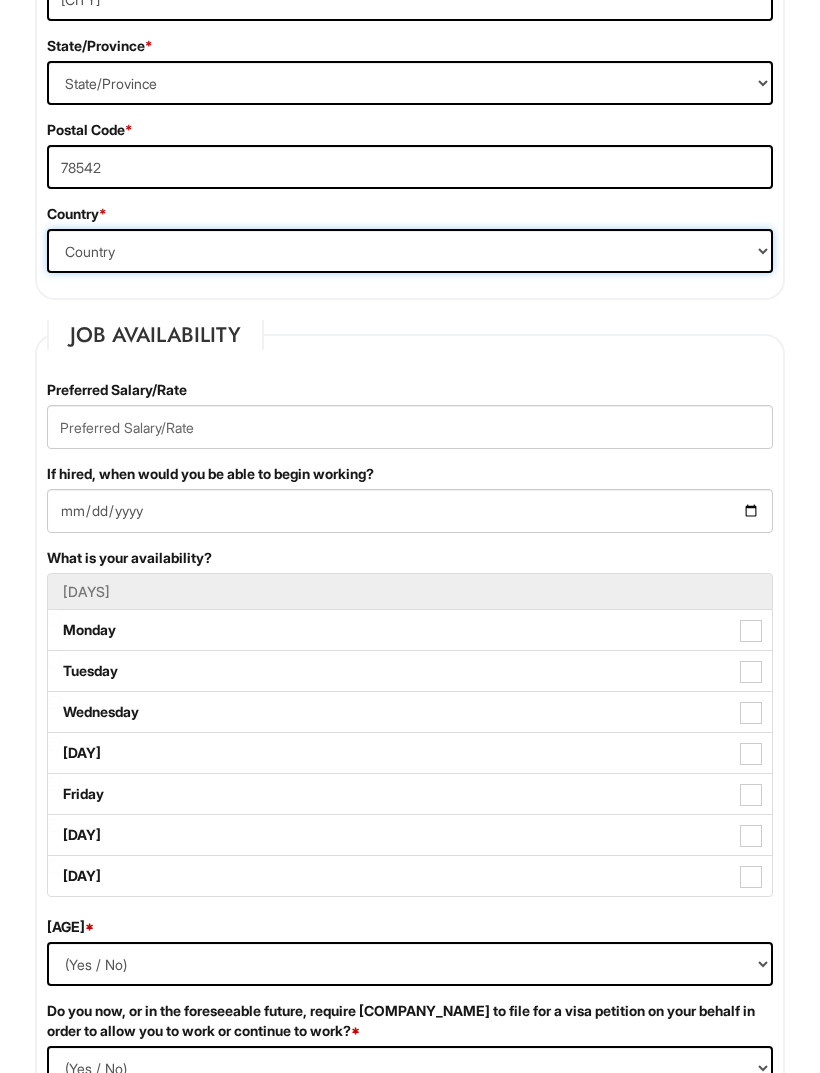 scroll, scrollTop: 1194, scrollLeft: 0, axis: vertical 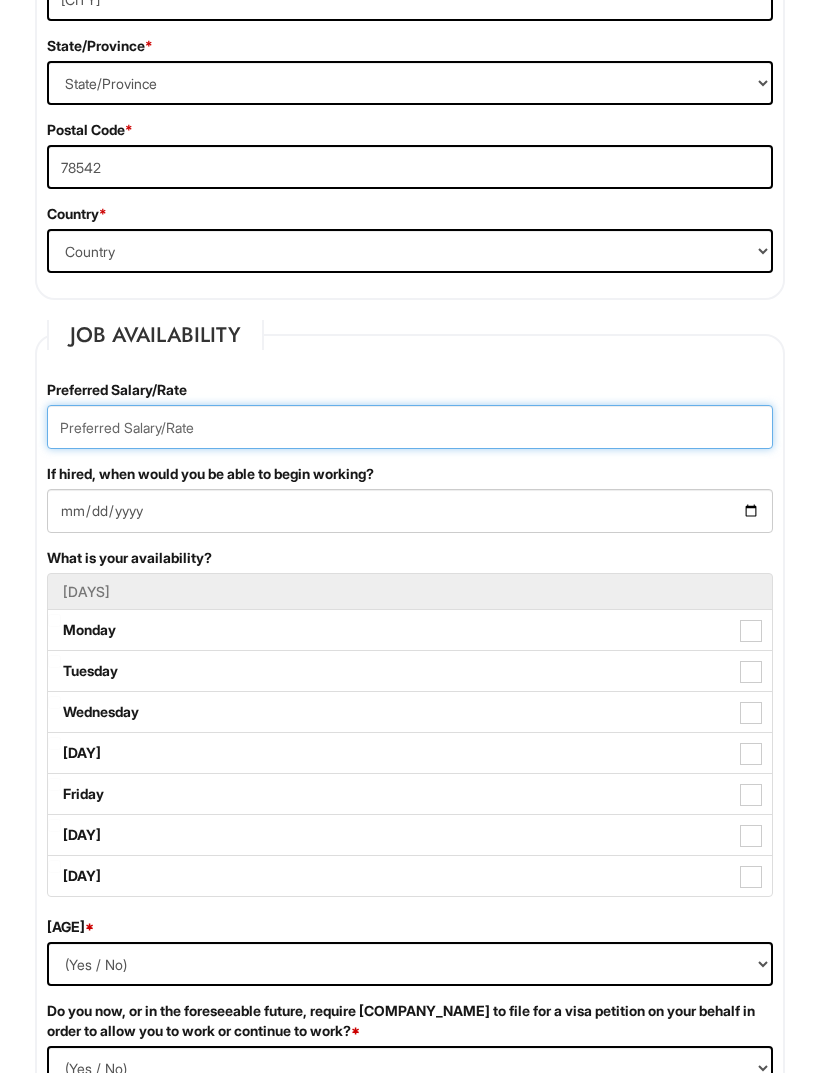 click at bounding box center [410, 427] 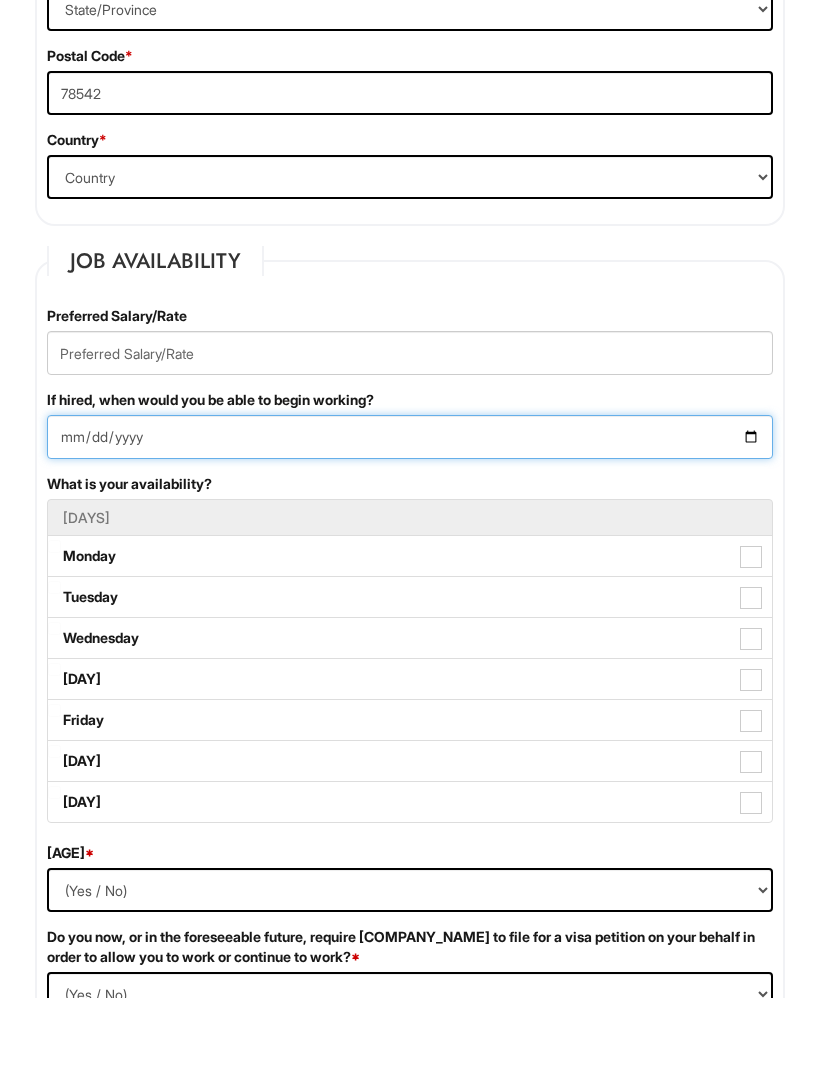 click on "If hired, when would you be able to begin working?" at bounding box center (410, 512) 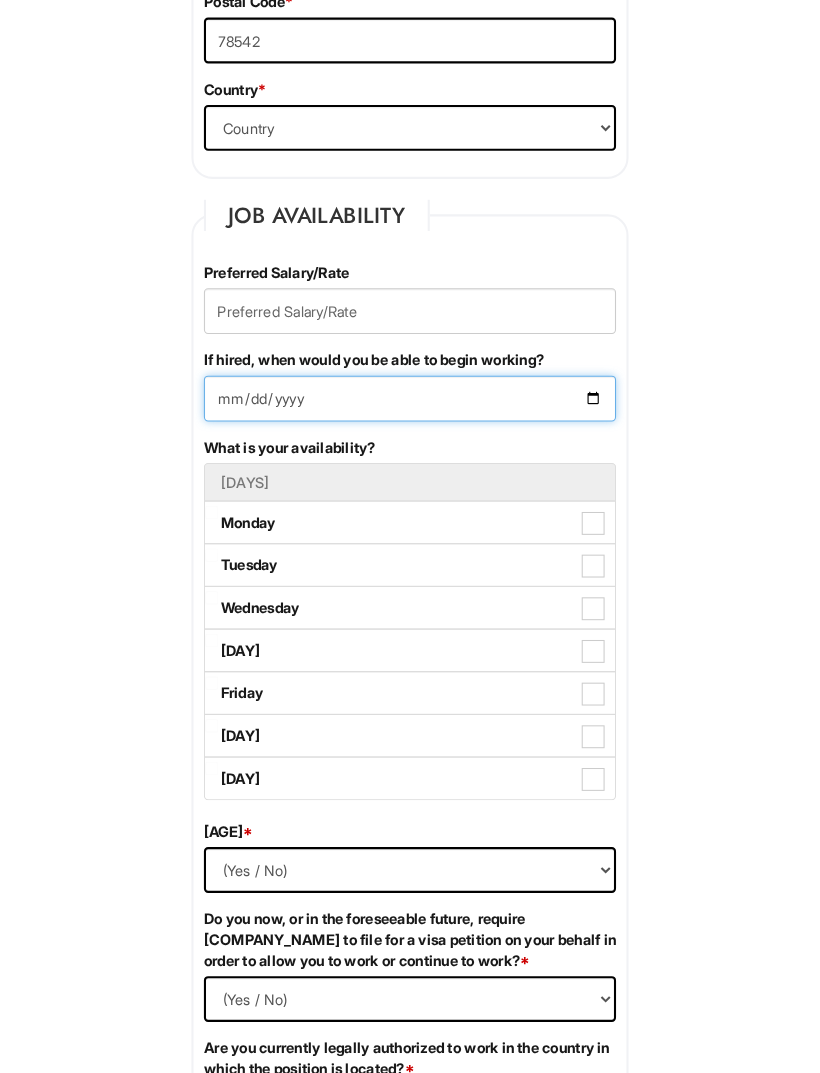 scroll, scrollTop: 1269, scrollLeft: 0, axis: vertical 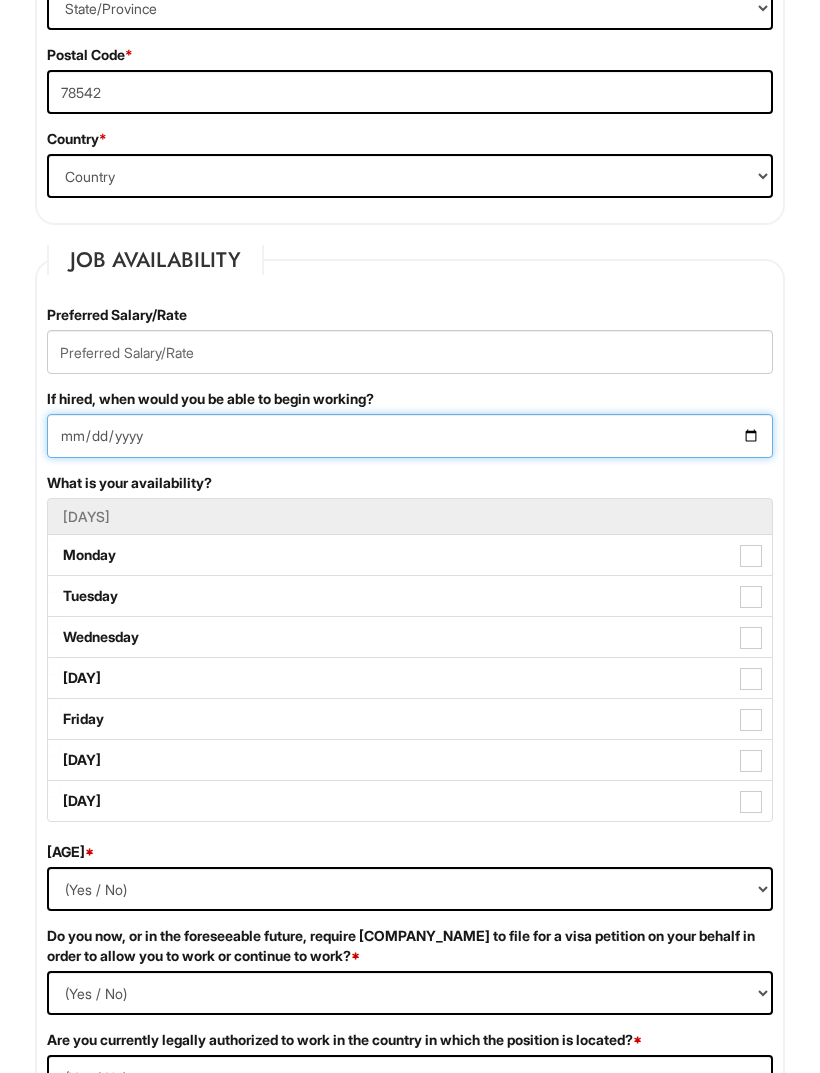click on "[DATE]" at bounding box center [410, 436] 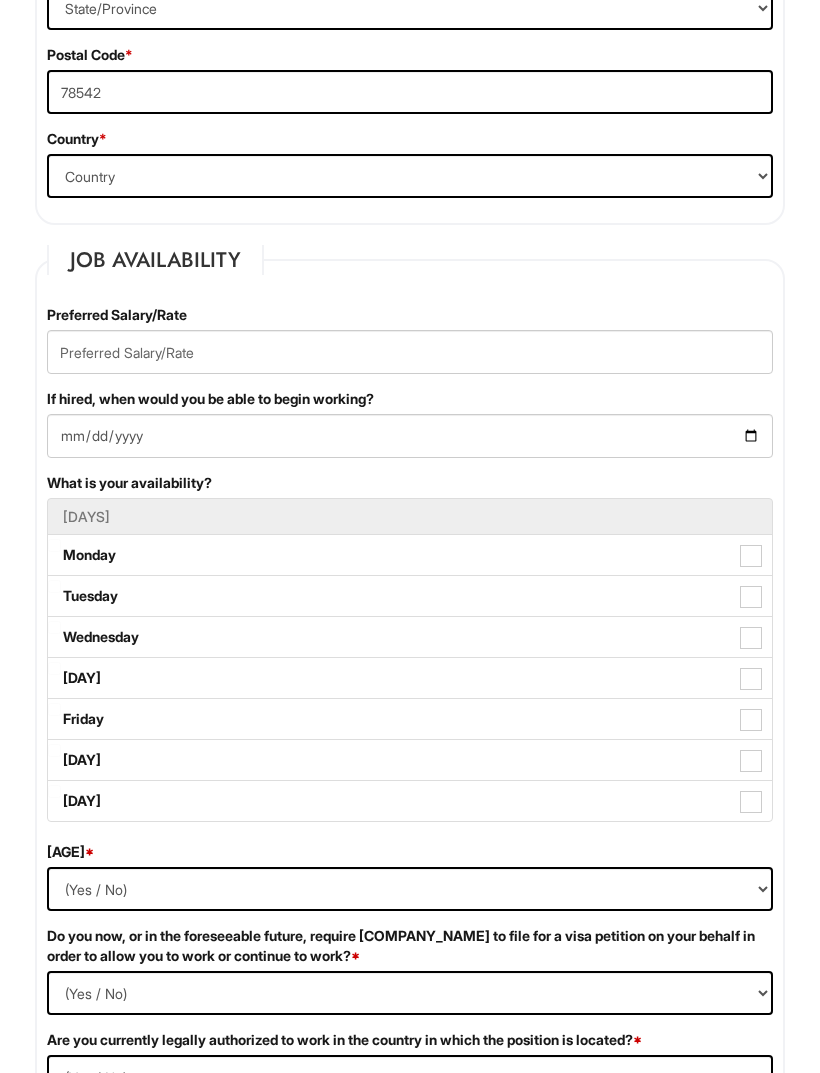 click at bounding box center [751, 556] 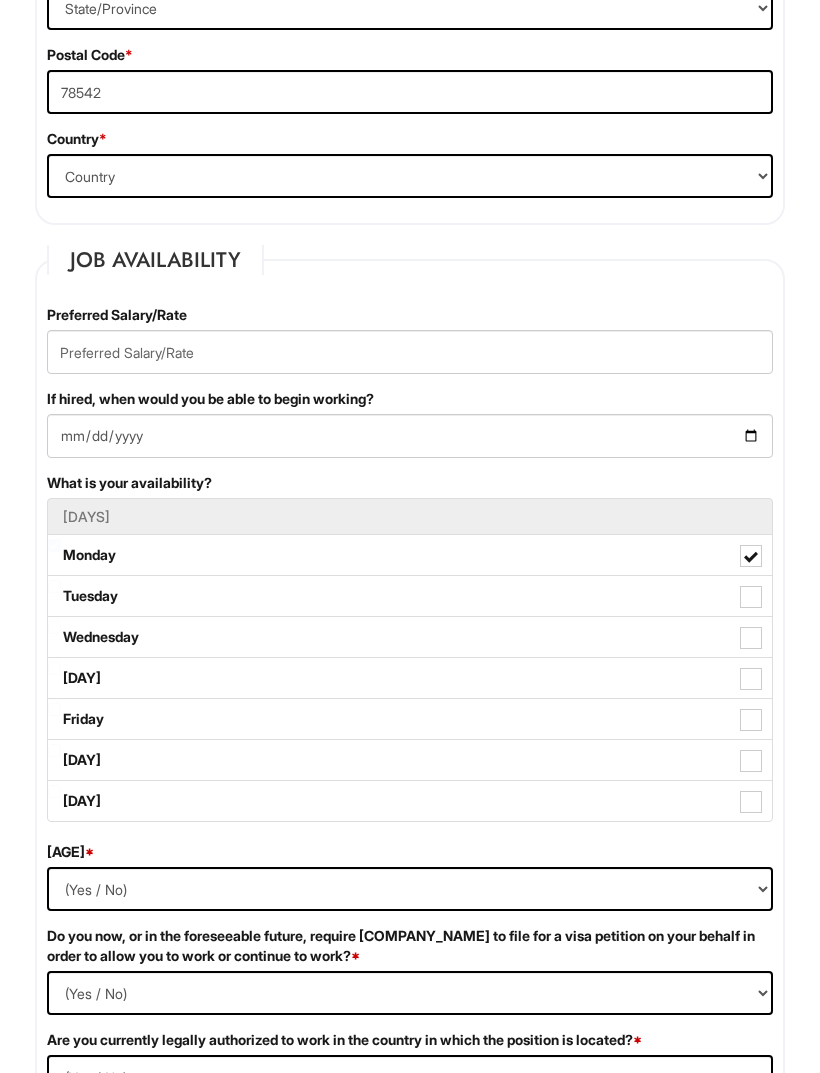 click at bounding box center (751, 597) 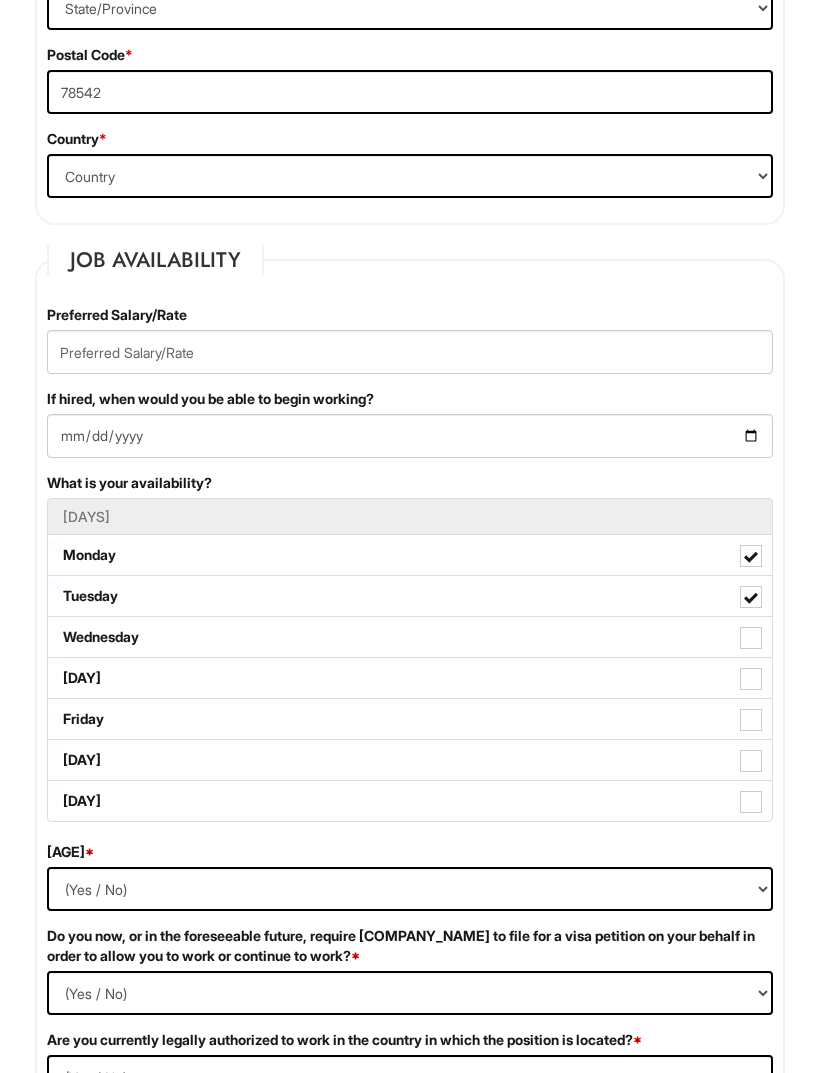 click at bounding box center [751, 638] 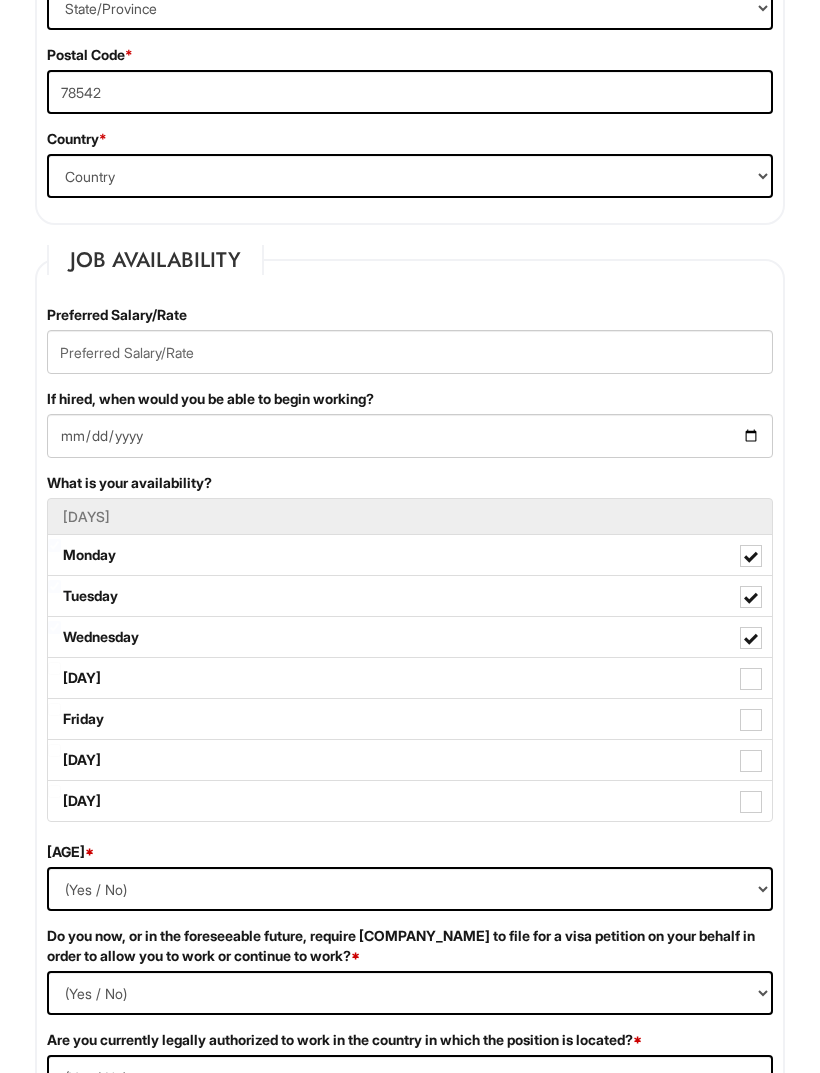 click on "[DAY]" at bounding box center [410, 678] 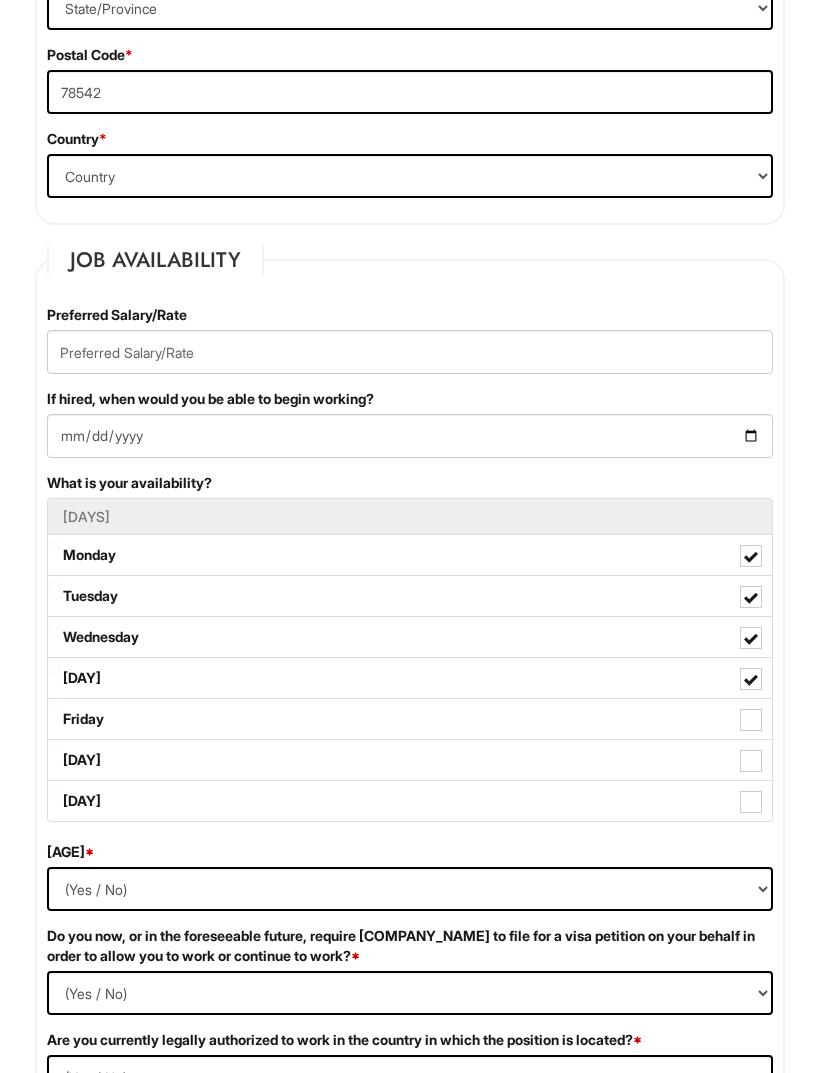 click on "Friday" at bounding box center [410, 719] 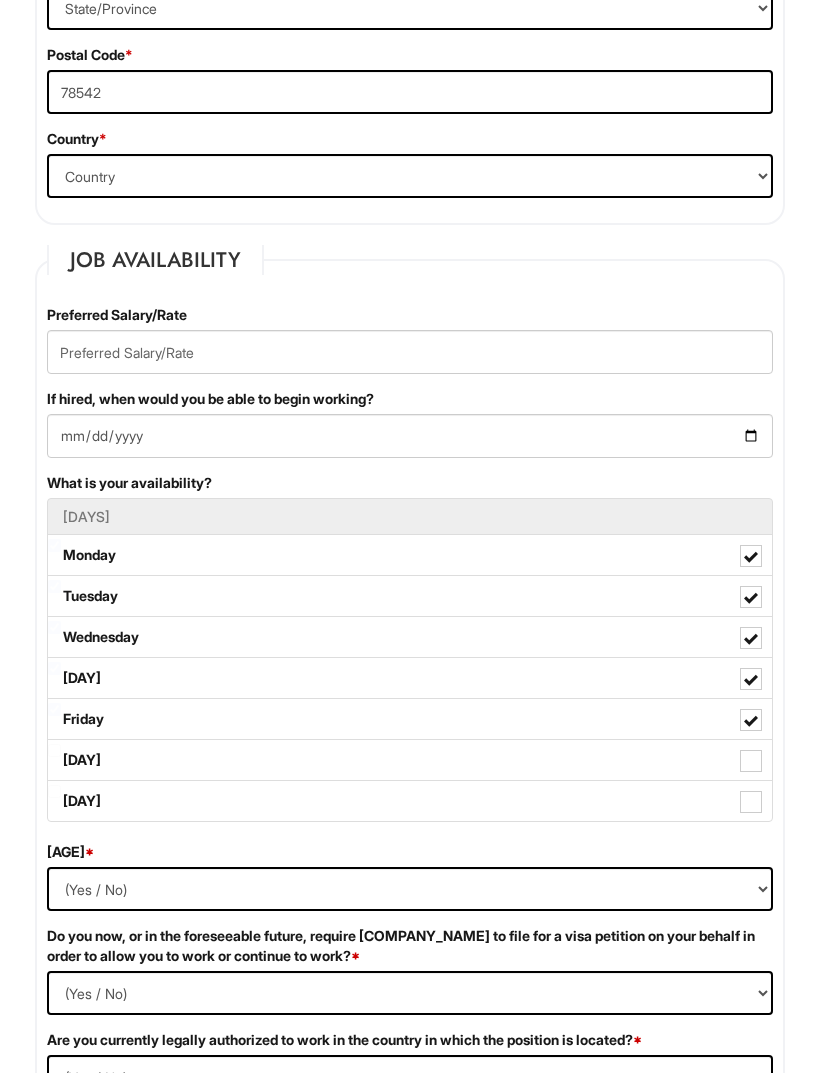 click at bounding box center (751, 761) 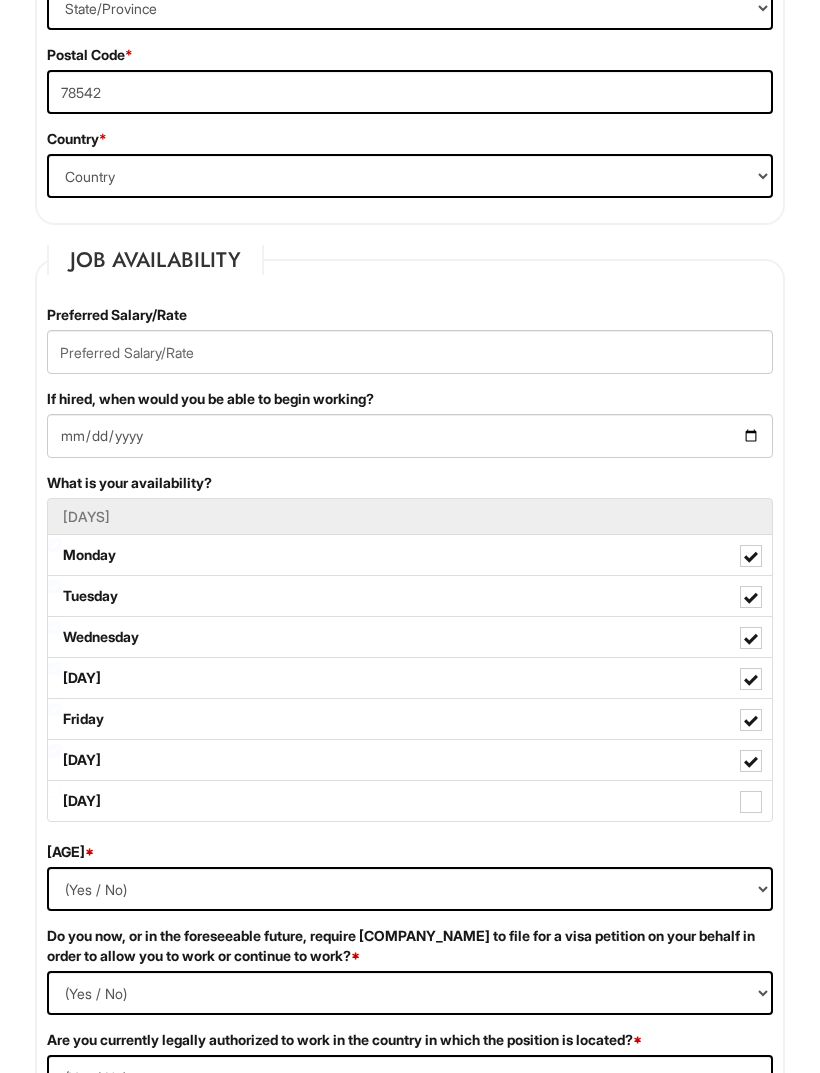 click at bounding box center [751, 802] 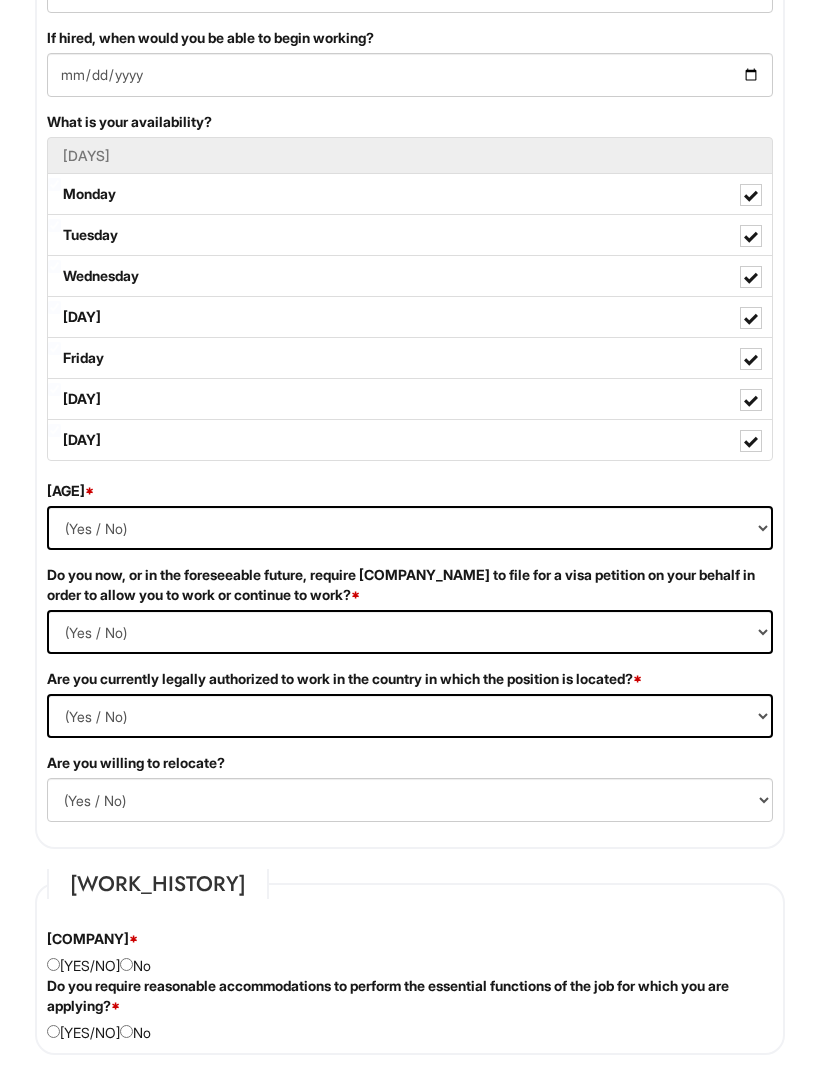 scroll, scrollTop: 1631, scrollLeft: 0, axis: vertical 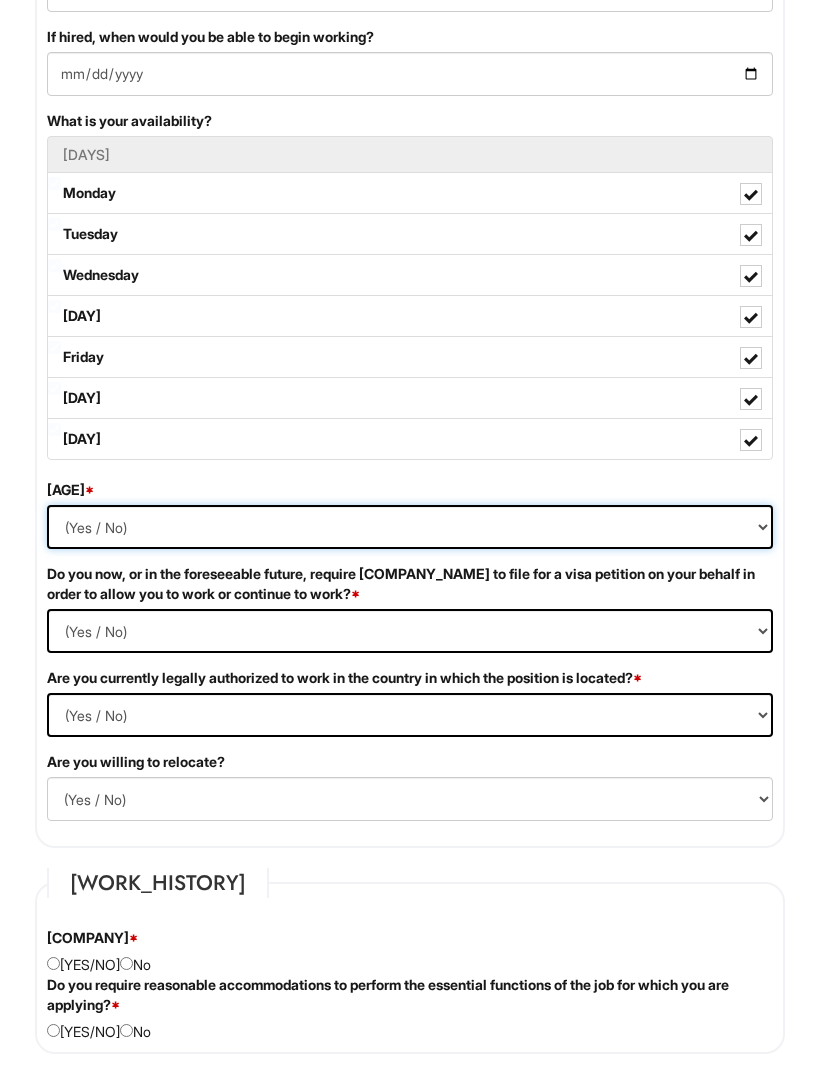 click on "(Yes / No) Yes No" at bounding box center [410, 527] 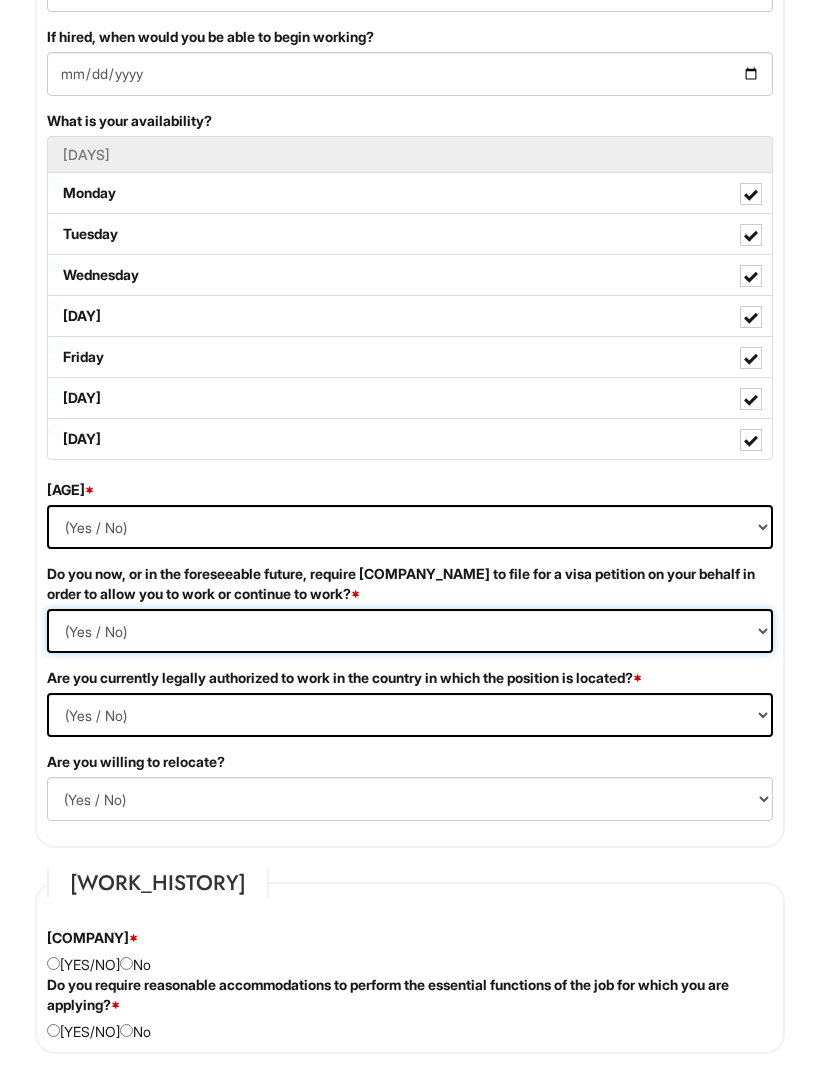 click on "(Yes / No) Yes No" at bounding box center [410, 631] 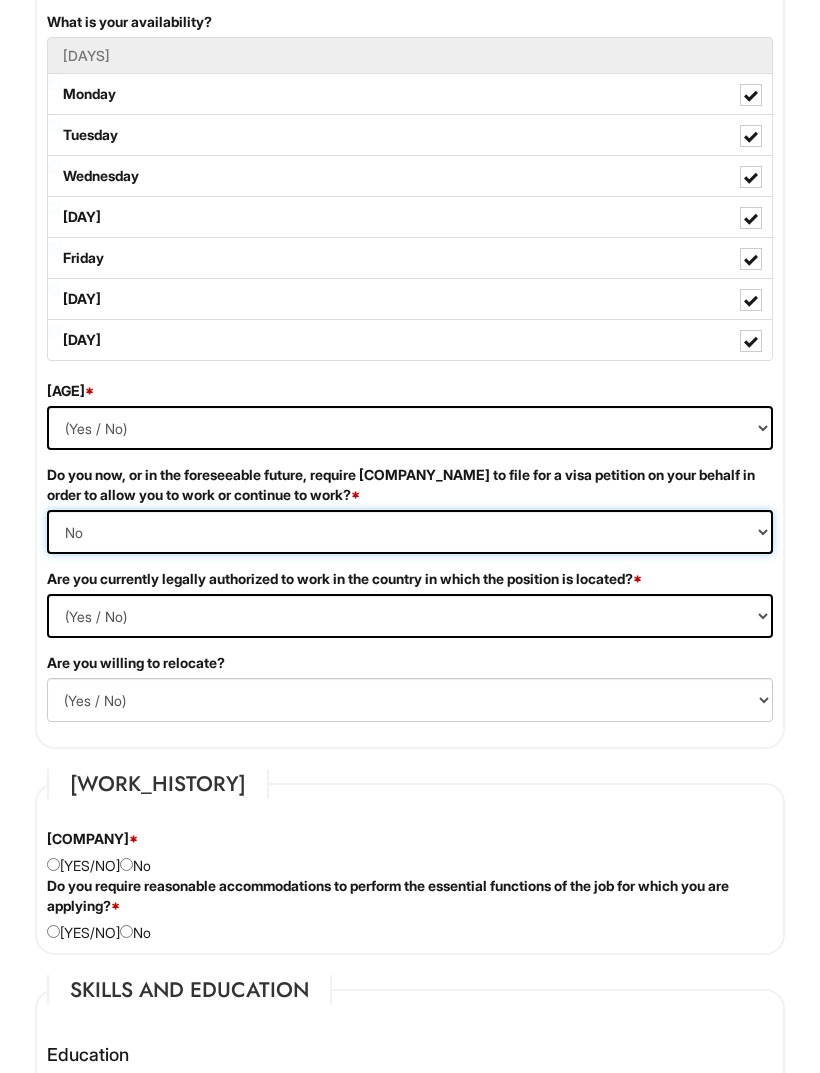 scroll, scrollTop: 1734, scrollLeft: 0, axis: vertical 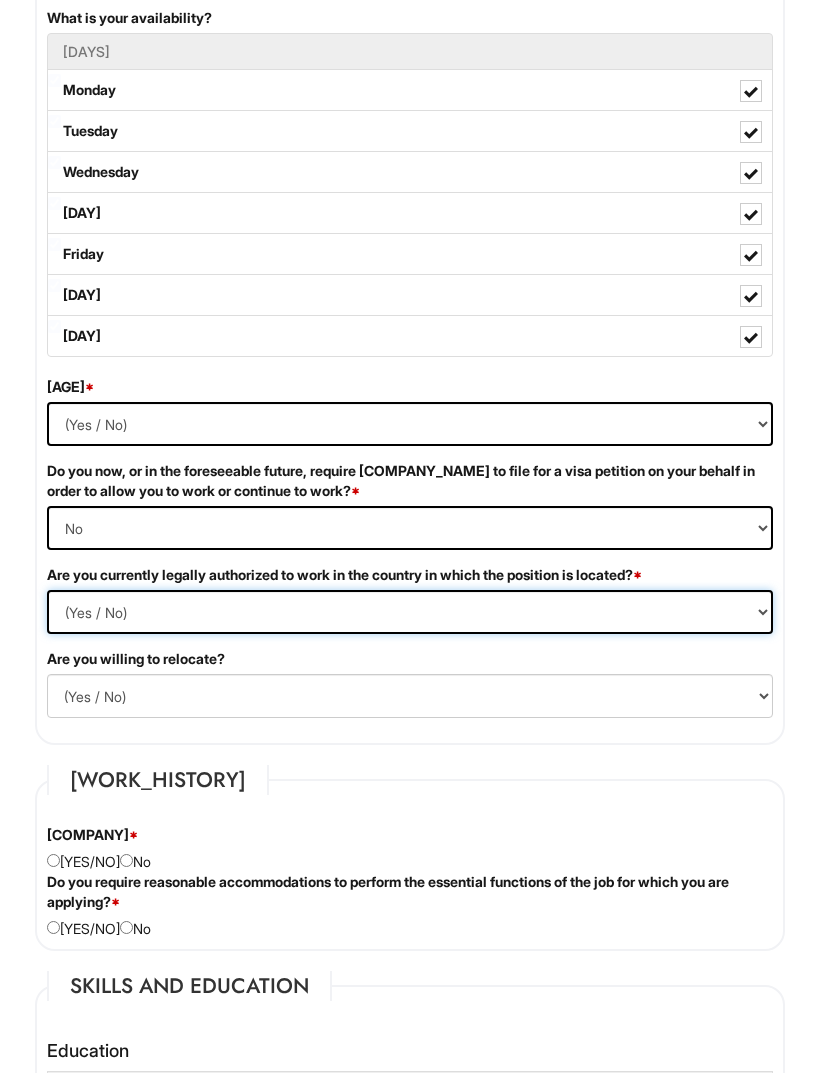 click on "(Yes / No) Yes No" at bounding box center (410, 612) 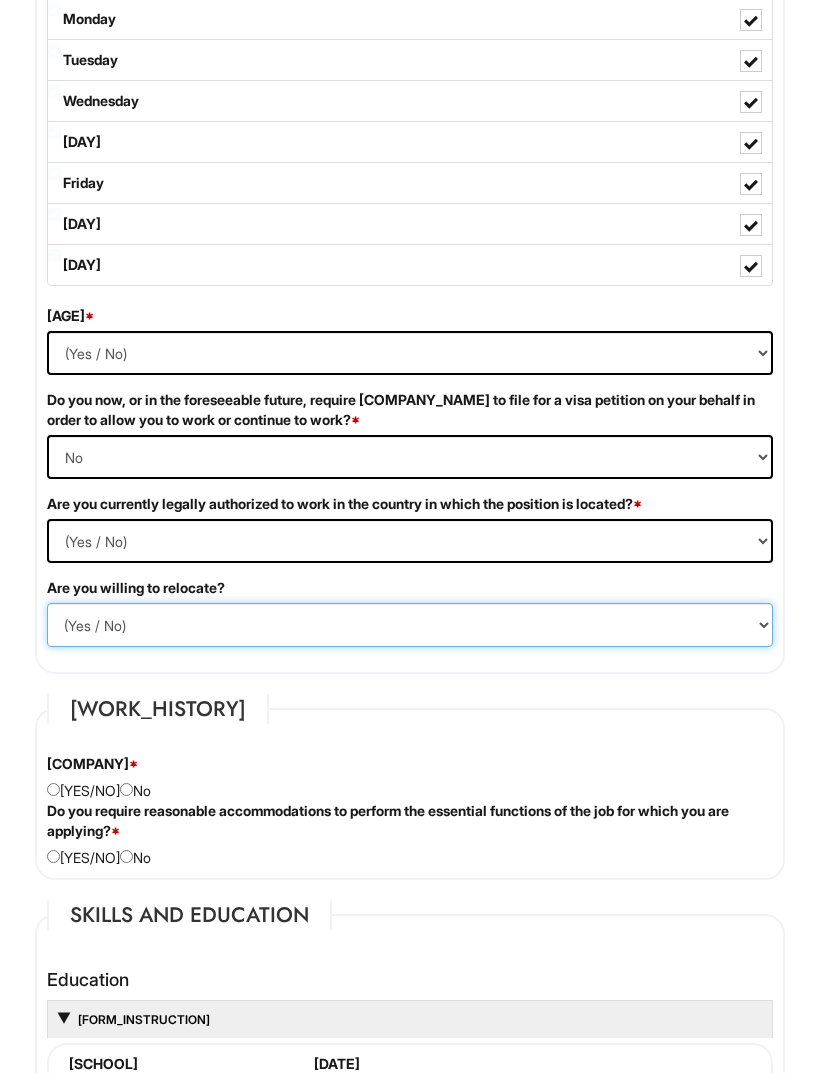click on "(Yes / No) No Yes" at bounding box center [410, 626] 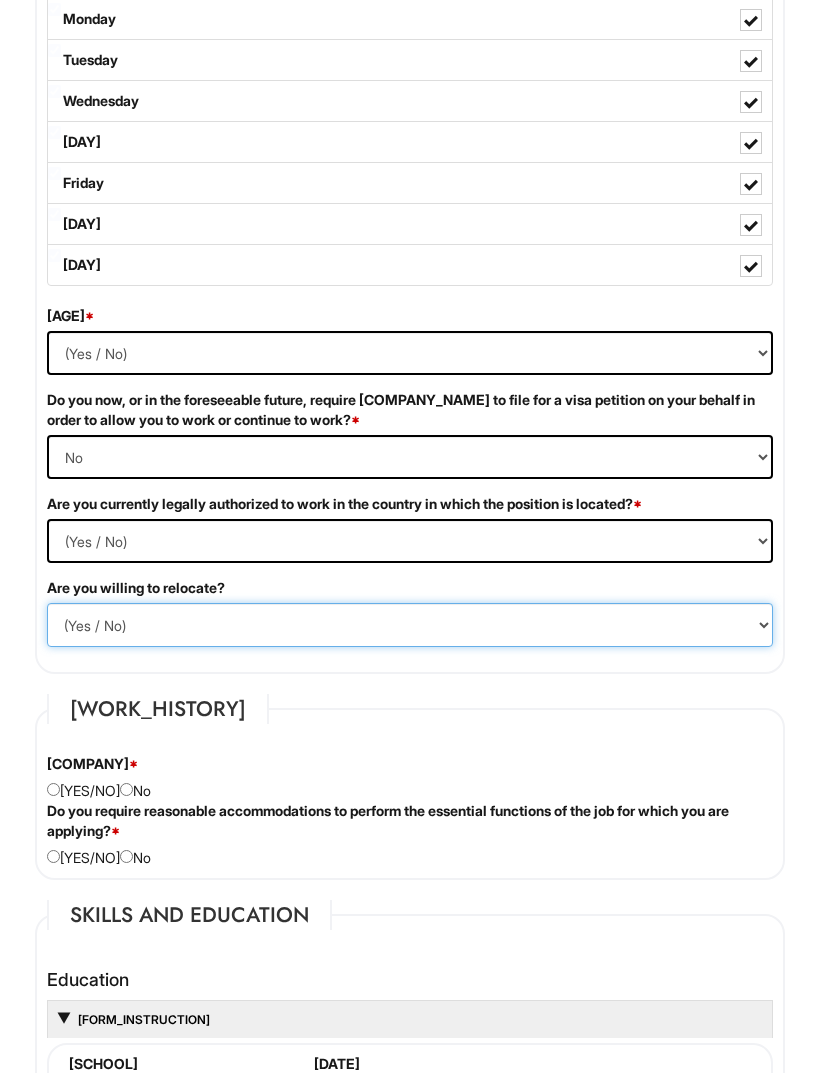 select on "[LAST]" 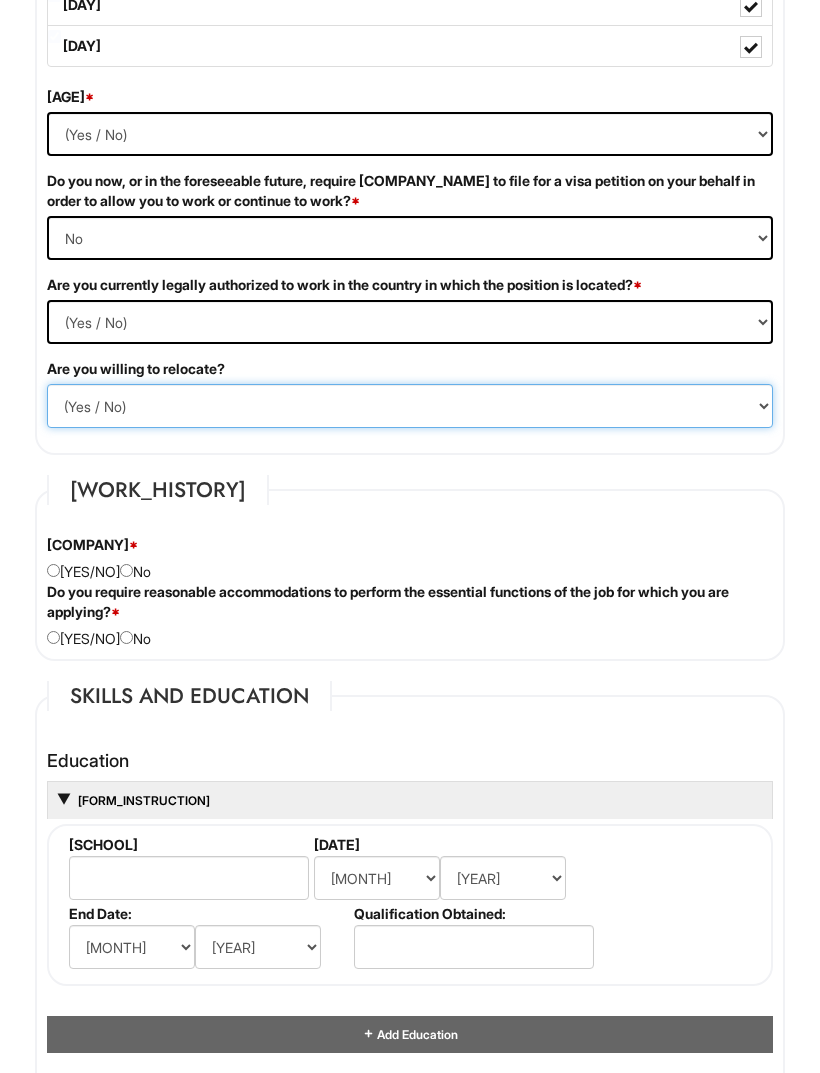 scroll, scrollTop: 2035, scrollLeft: 0, axis: vertical 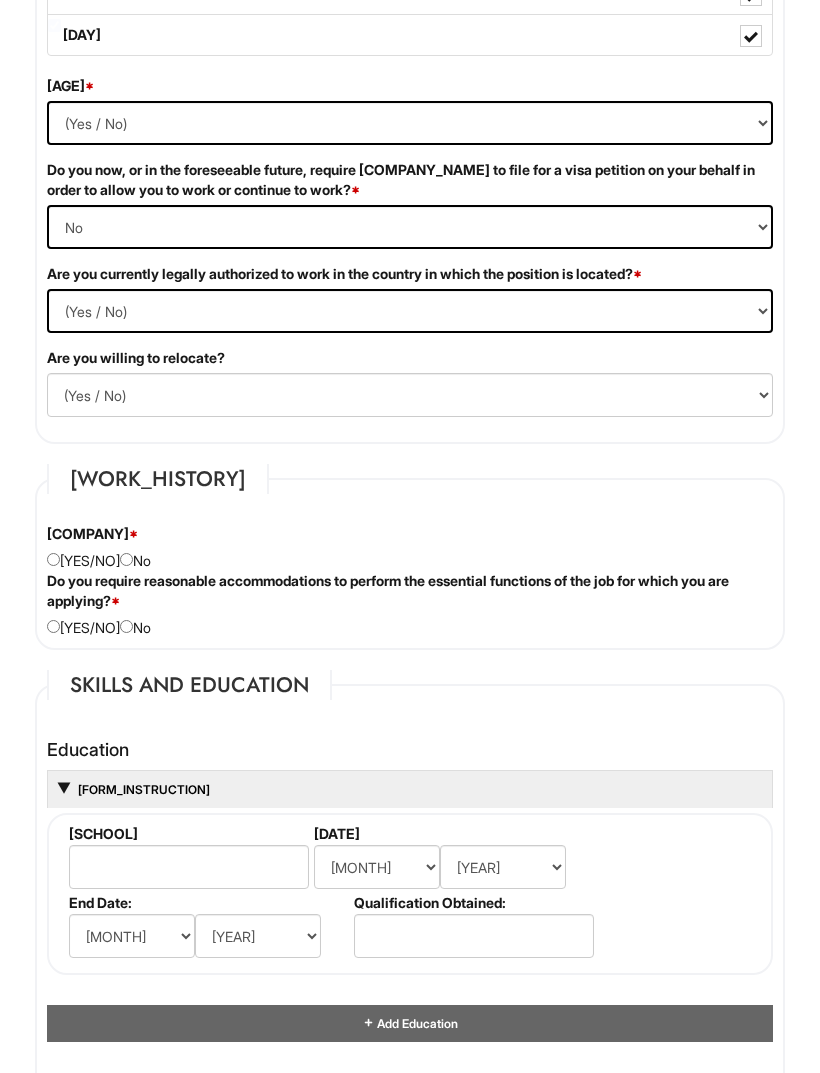 click on "[COMPANY]" at bounding box center (410, 547) 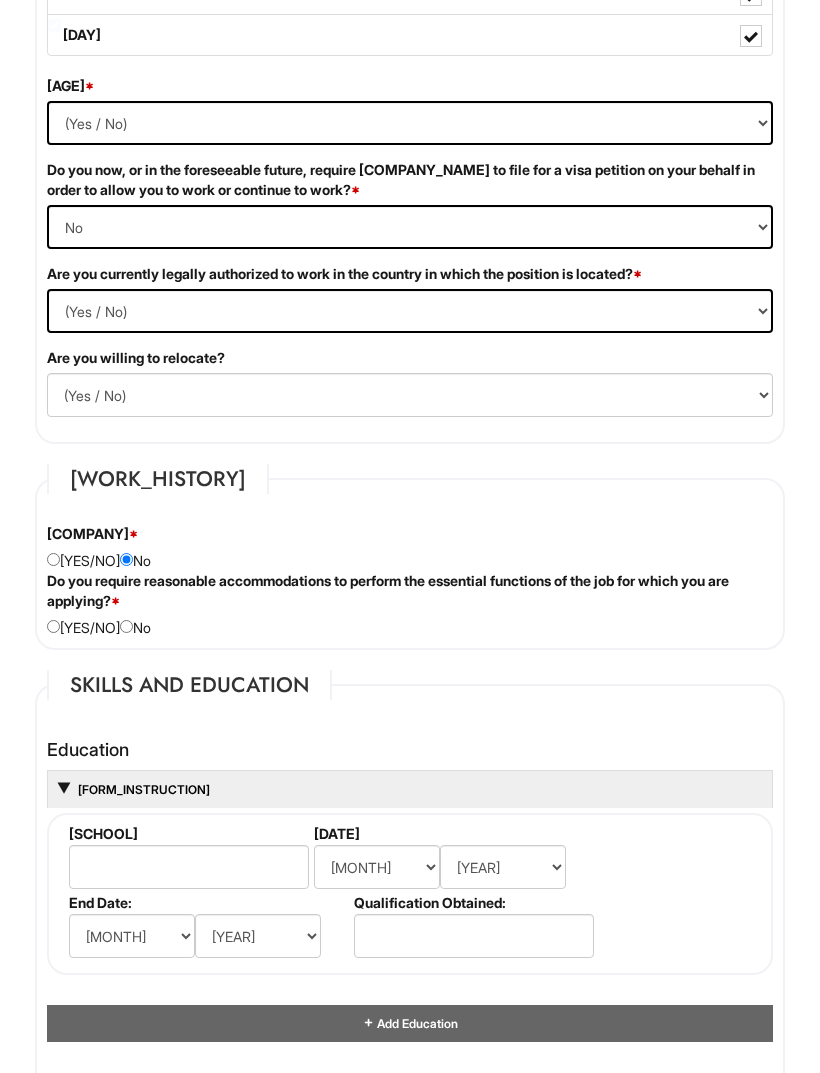 click on "[JOB_TITLE]" at bounding box center (410, 604) 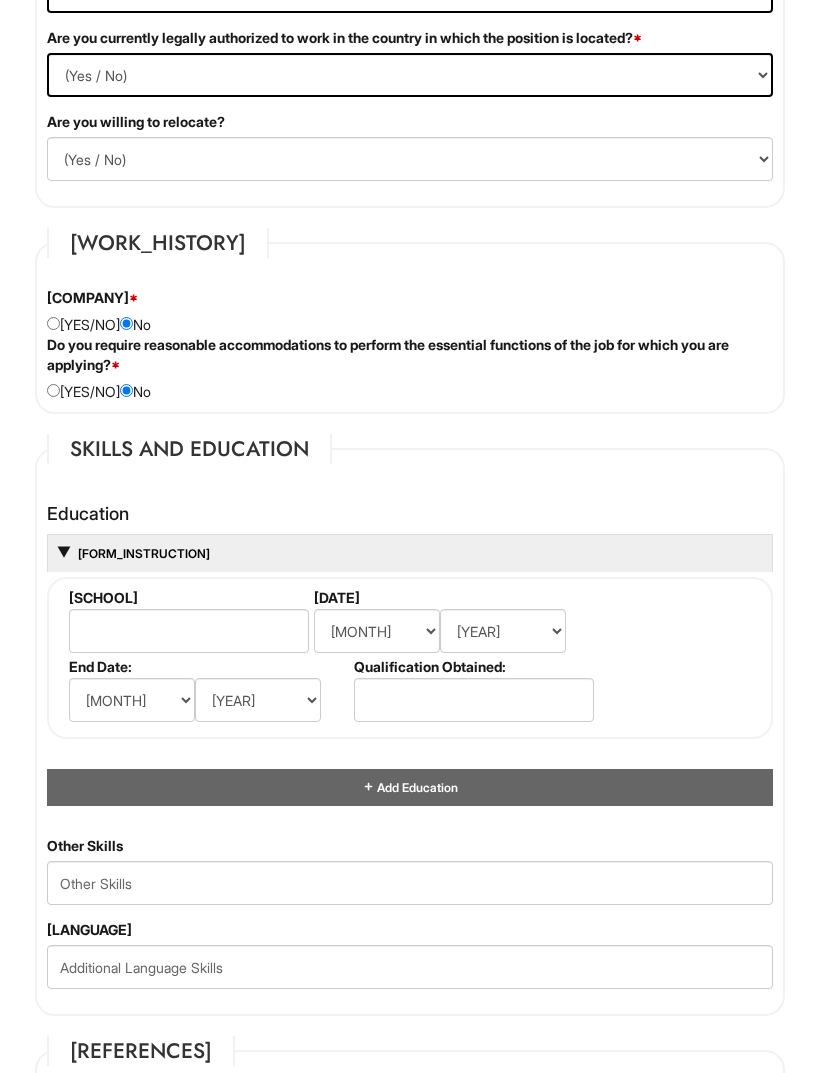 scroll, scrollTop: 2275, scrollLeft: 0, axis: vertical 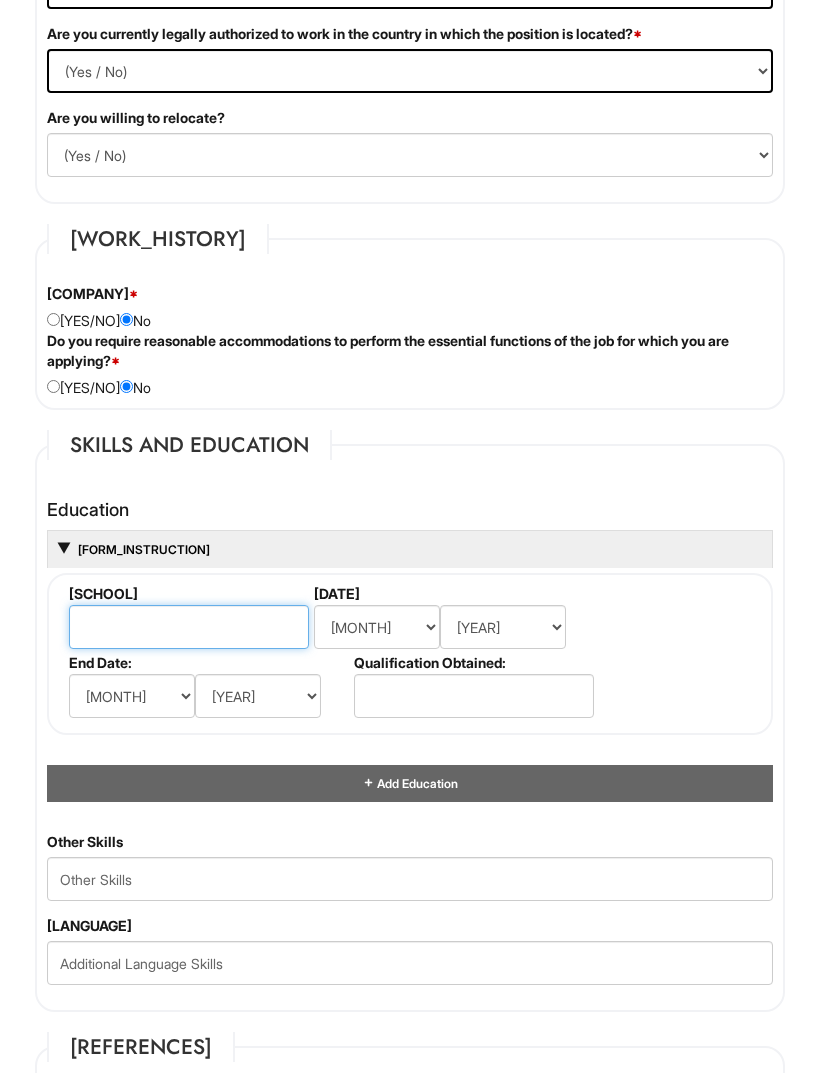 click at bounding box center [189, 627] 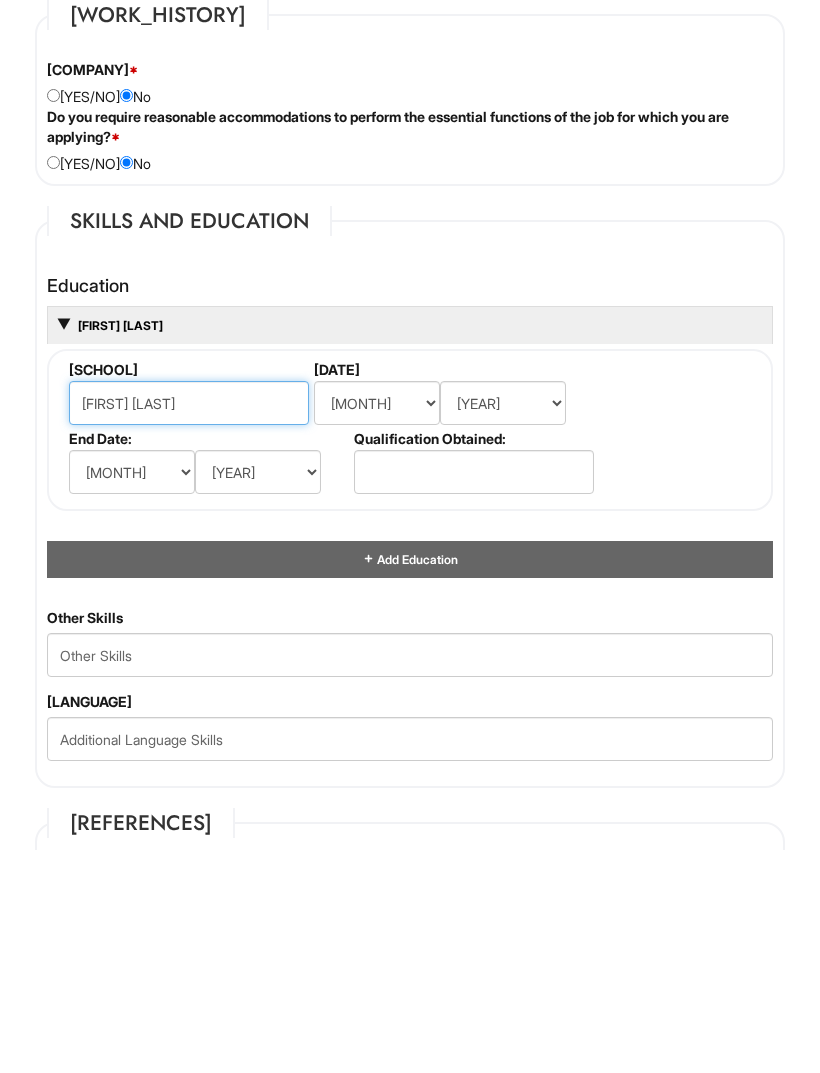 type on "[FIRST] [LAST]" 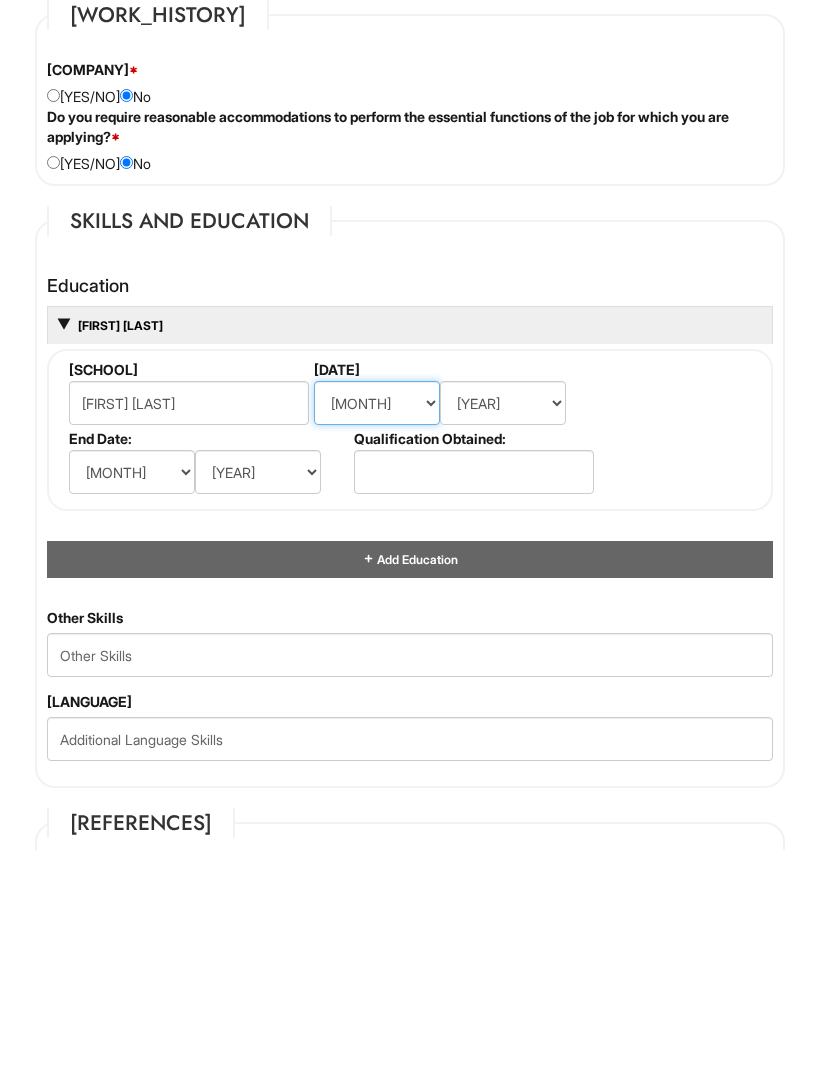 click on "[MONTH]" at bounding box center [377, 627] 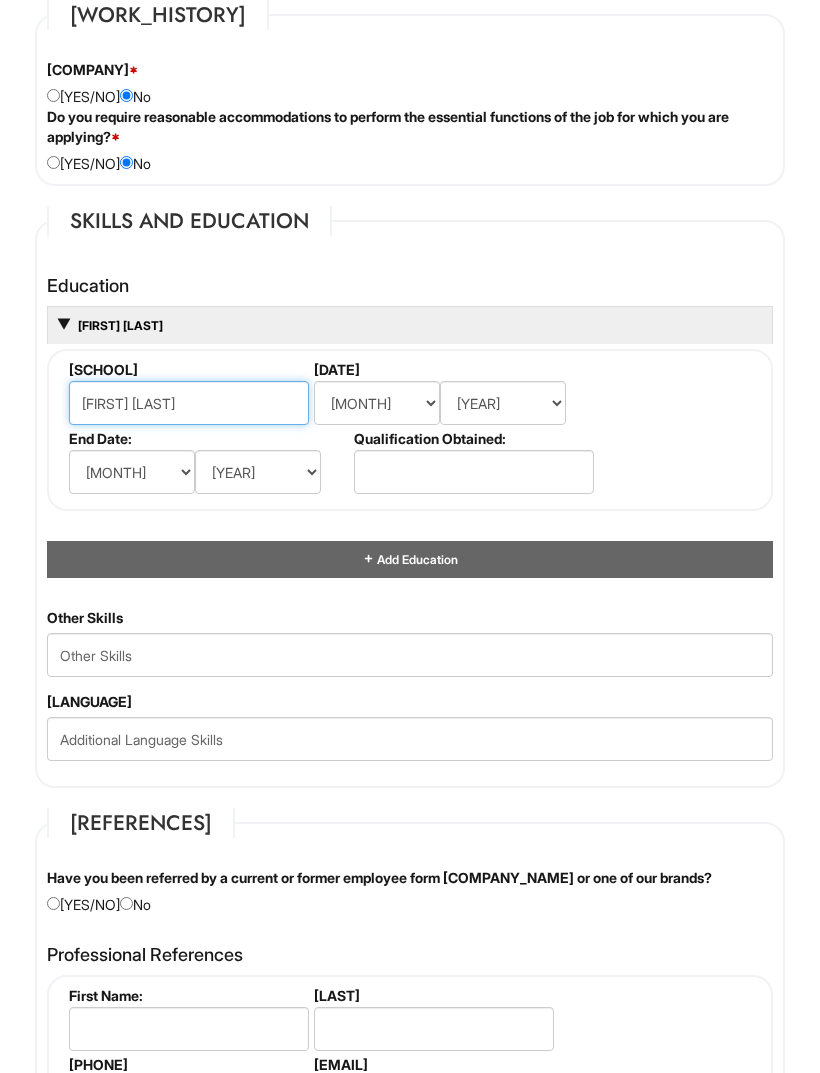 click on "[FIRST] [LAST]" at bounding box center (189, 403) 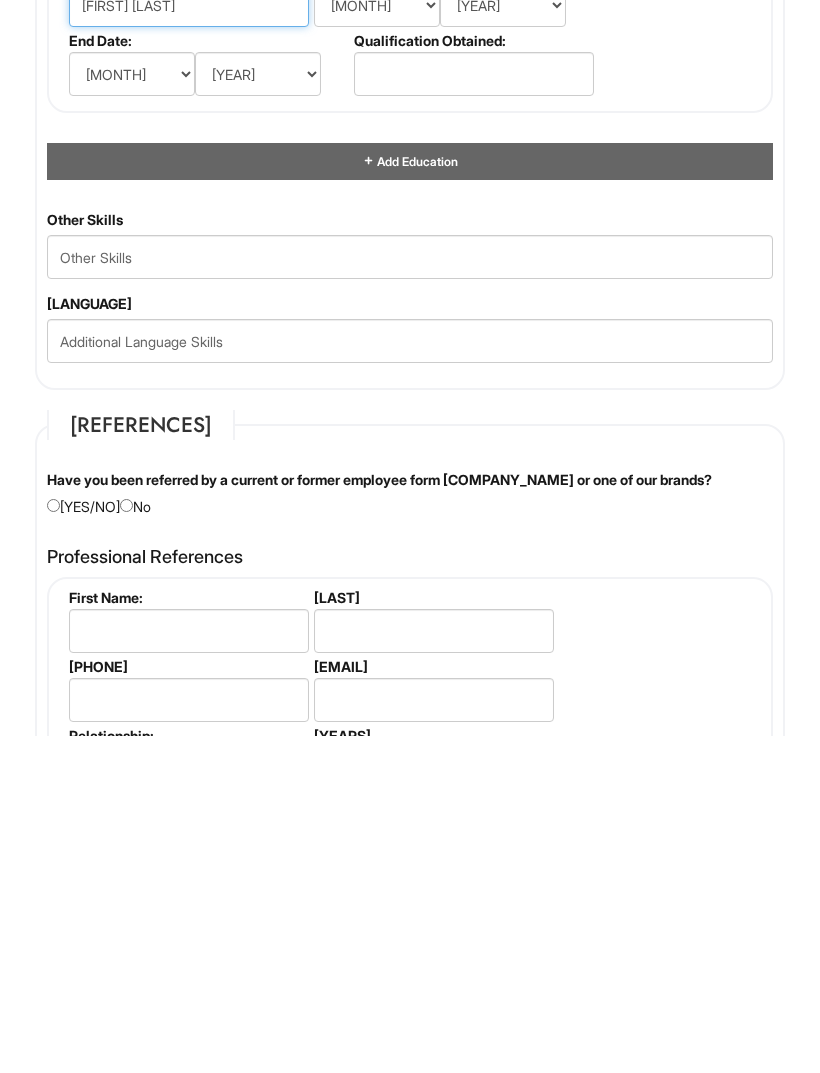 scroll, scrollTop: 2566, scrollLeft: 0, axis: vertical 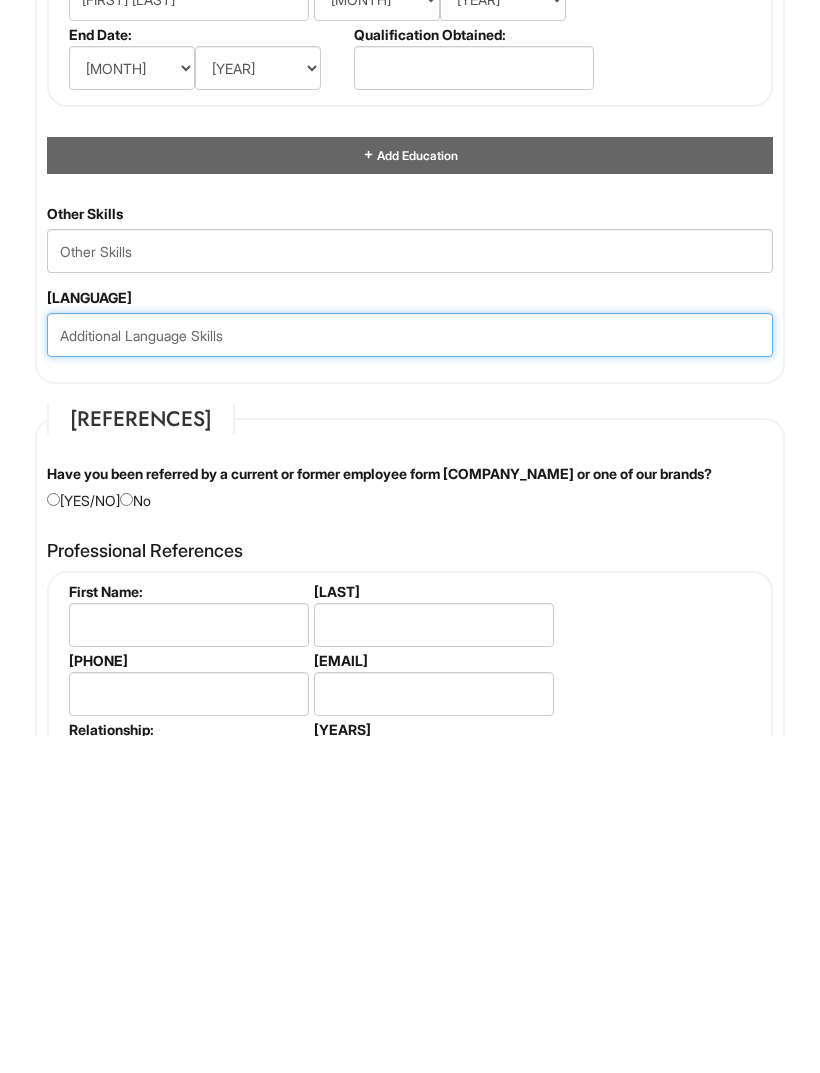 click at bounding box center (410, 672) 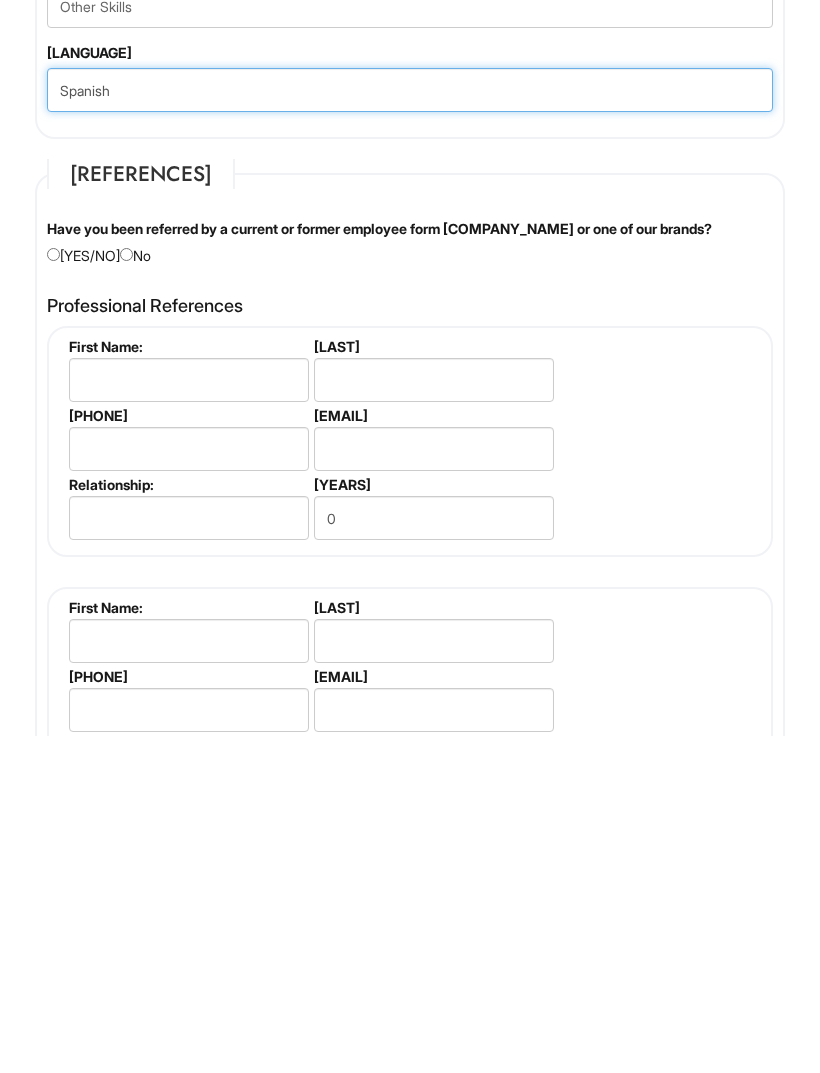 scroll, scrollTop: 2811, scrollLeft: 0, axis: vertical 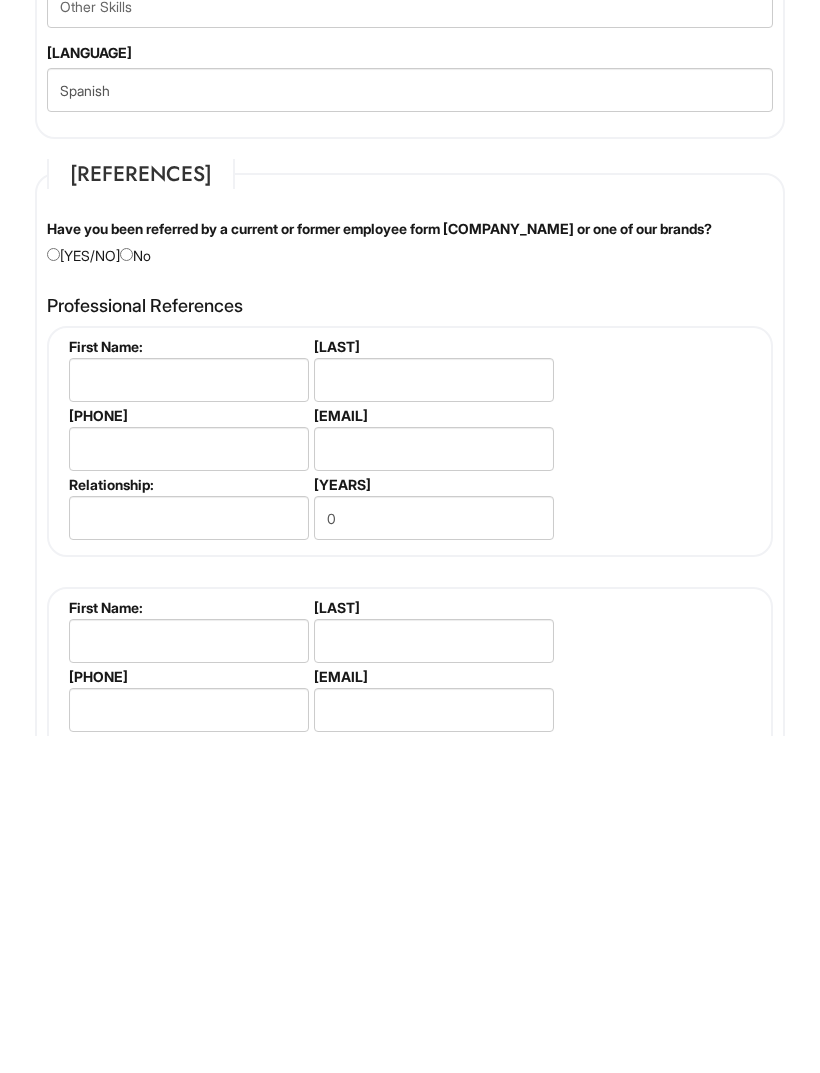 click at bounding box center [126, 591] 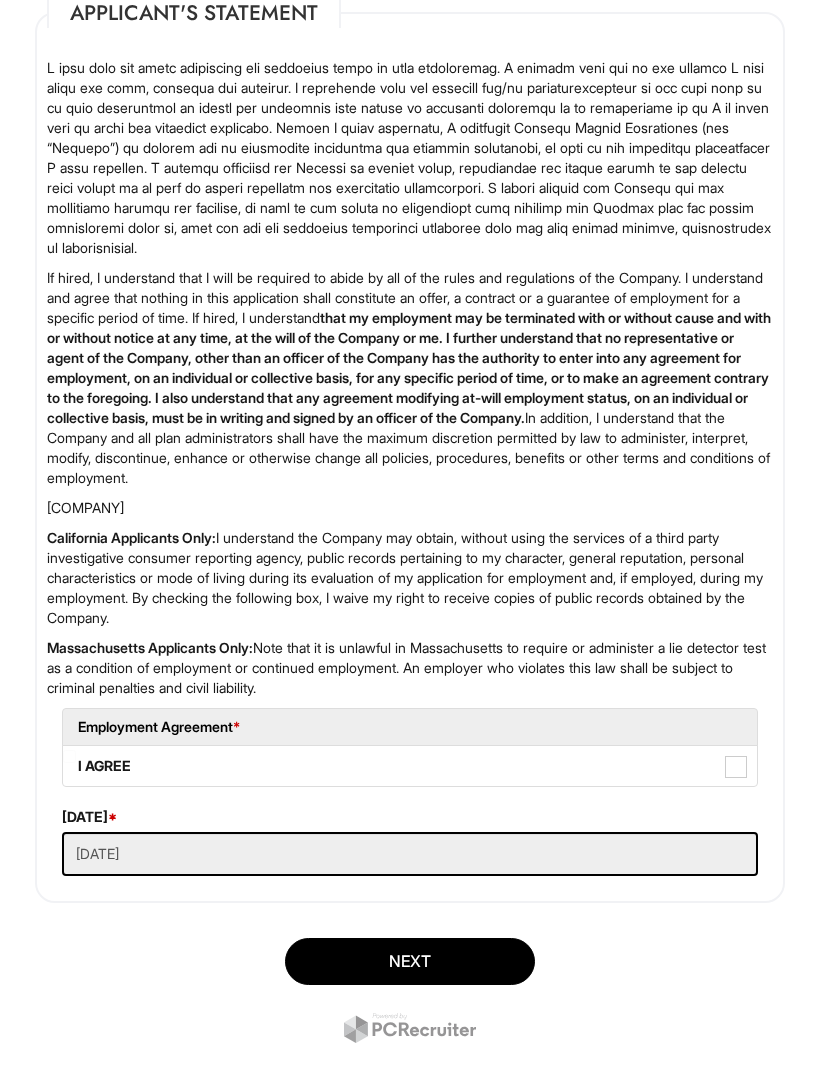 scroll, scrollTop: 4106, scrollLeft: 0, axis: vertical 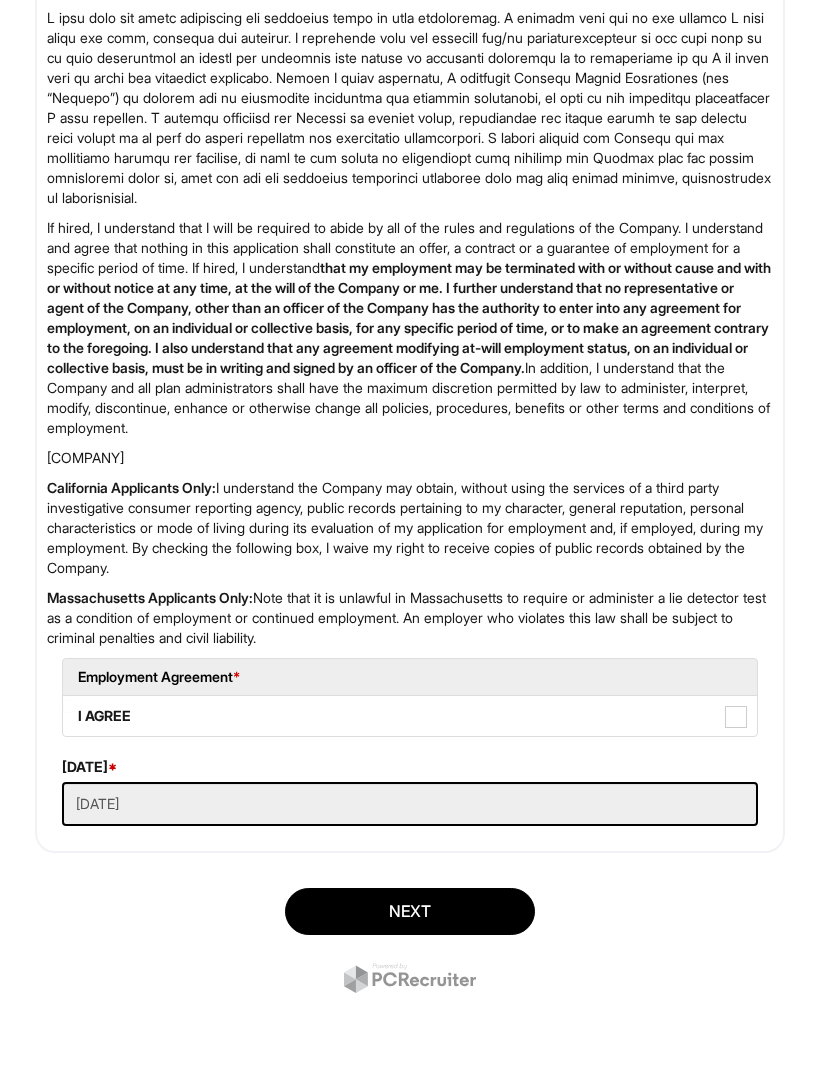 click on "I AGREE" at bounding box center (410, 716) 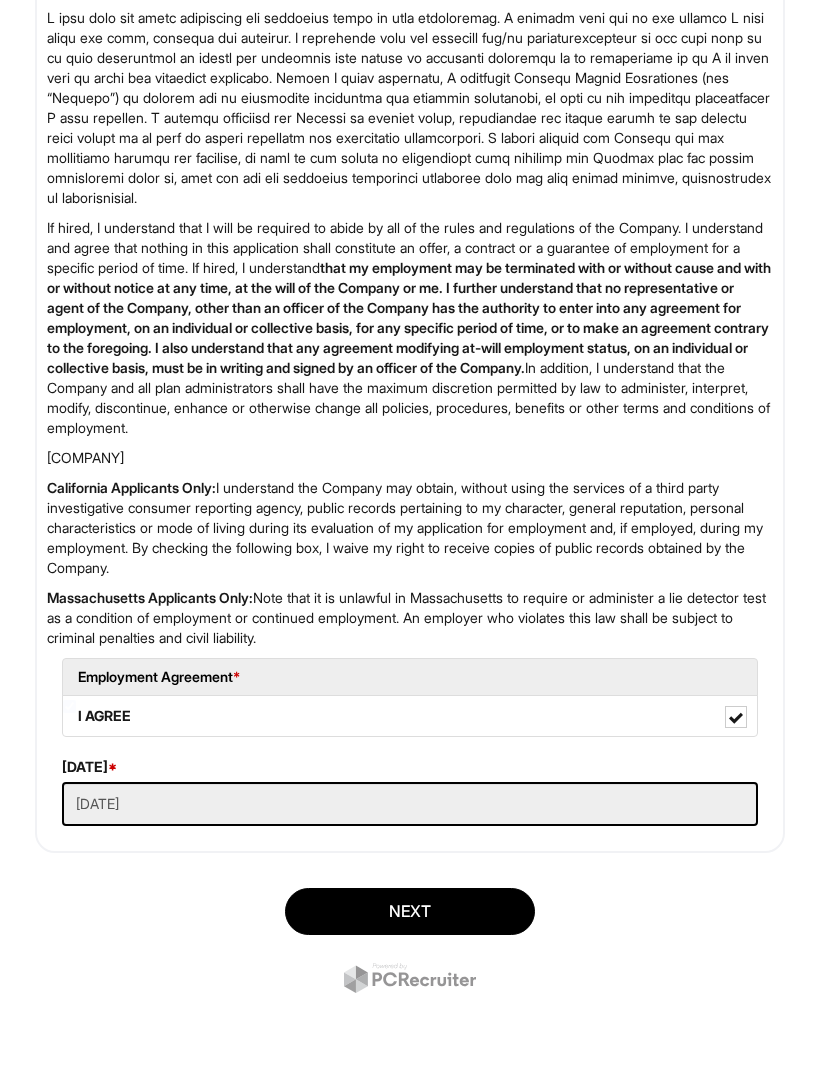 click on "Next" at bounding box center [410, 911] 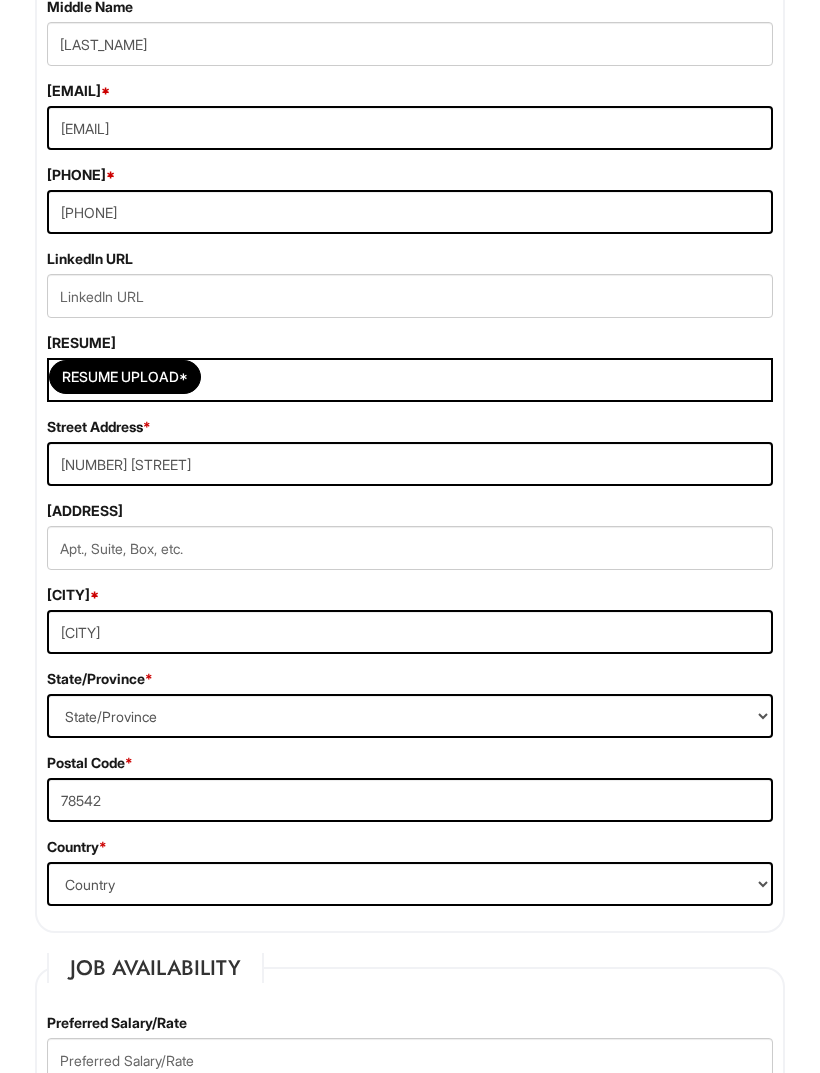 scroll, scrollTop: 605, scrollLeft: 0, axis: vertical 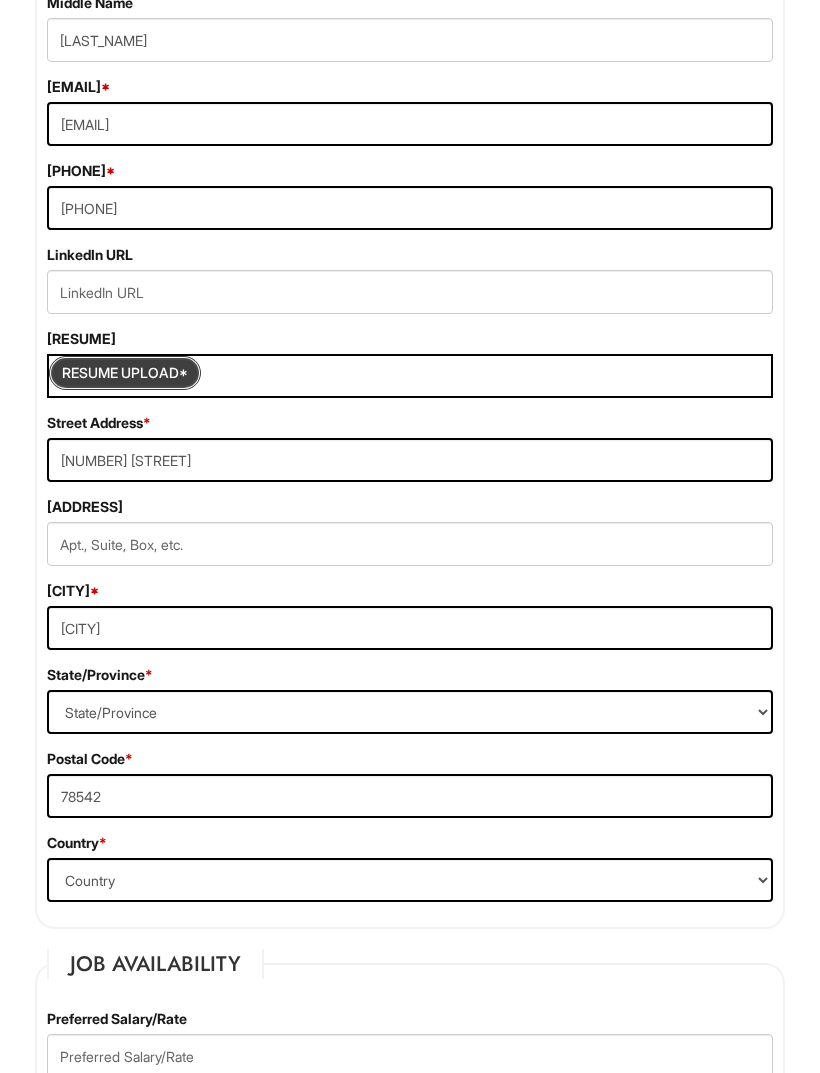 click at bounding box center [125, 373] 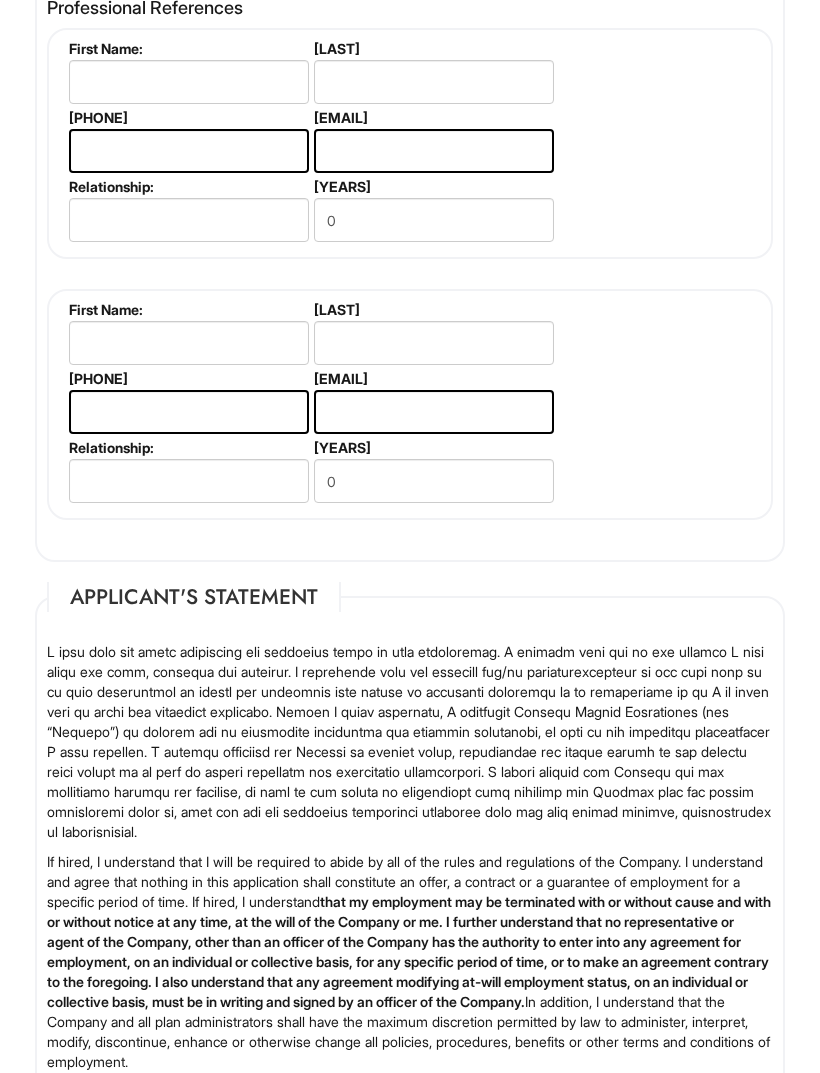 scroll, scrollTop: 3488, scrollLeft: 0, axis: vertical 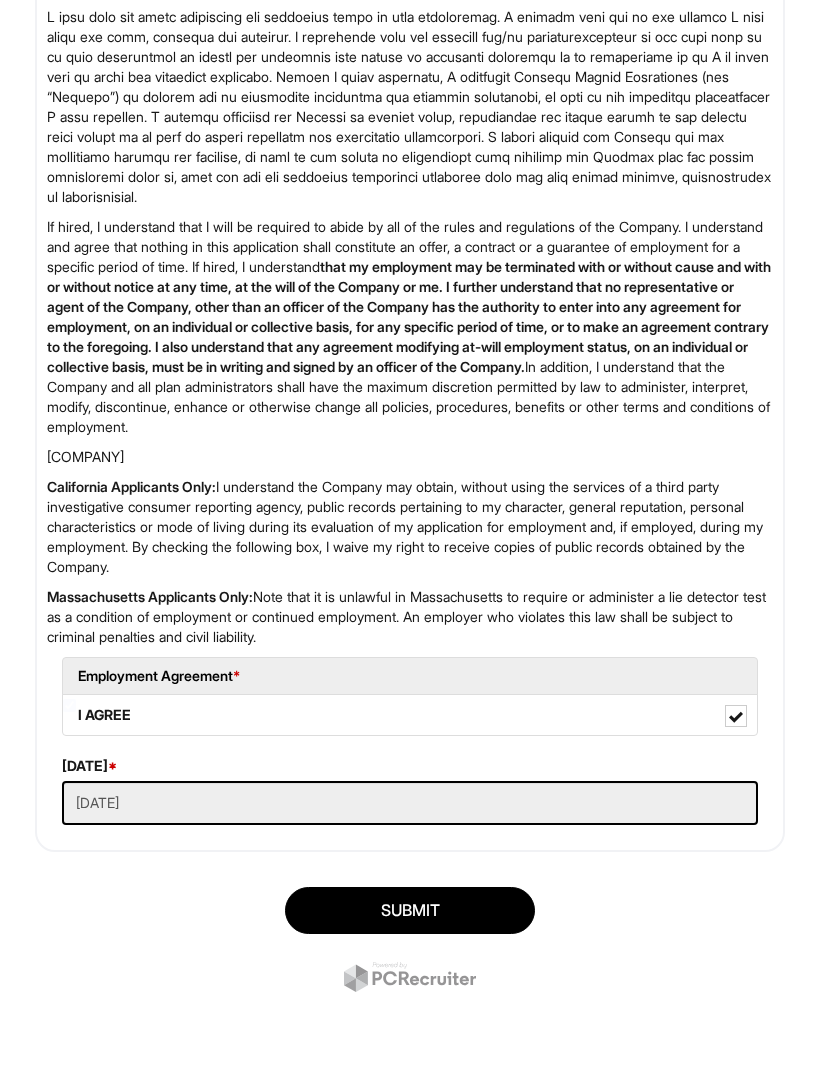 click on "SUBMIT" at bounding box center [410, 911] 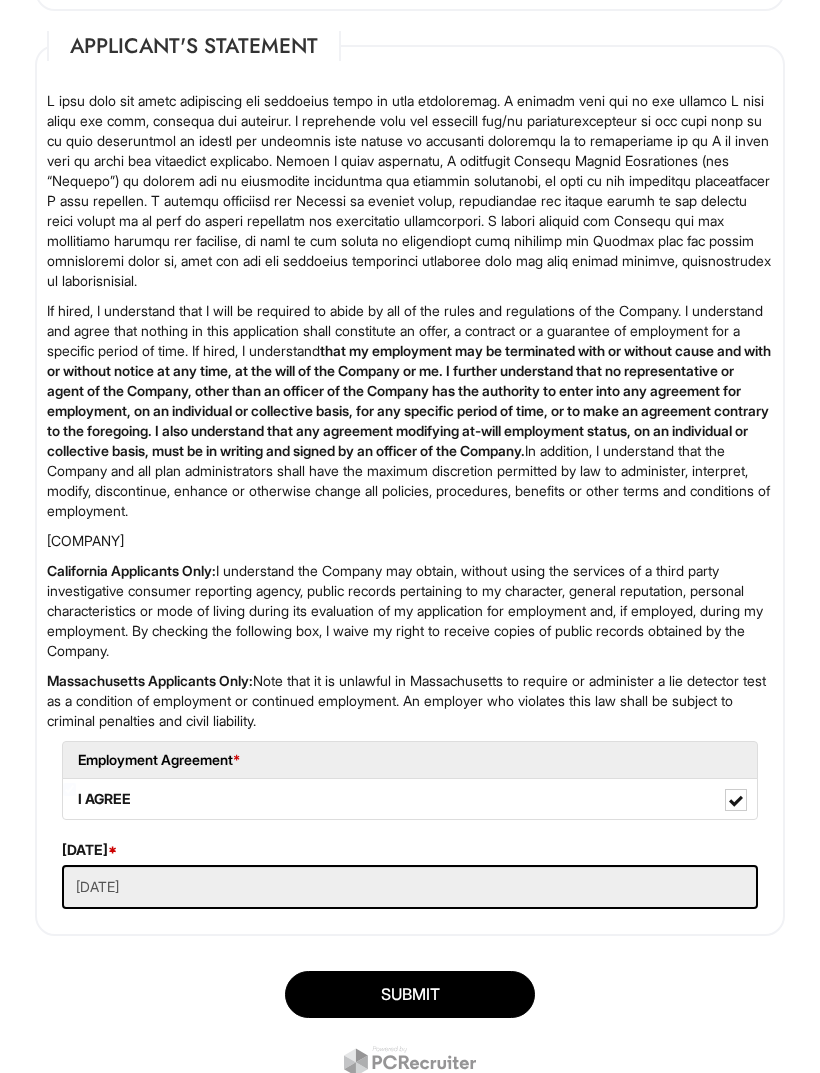 scroll, scrollTop: 4146, scrollLeft: 0, axis: vertical 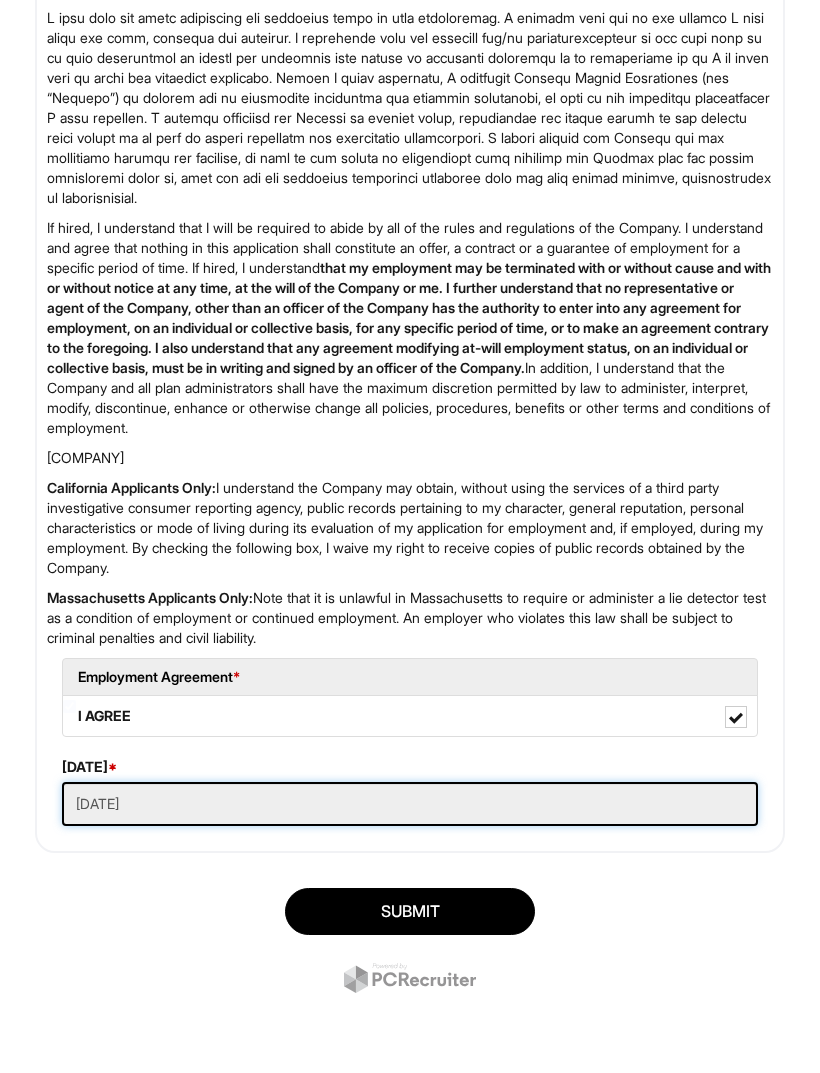 click on "[DATE]" at bounding box center [410, 804] 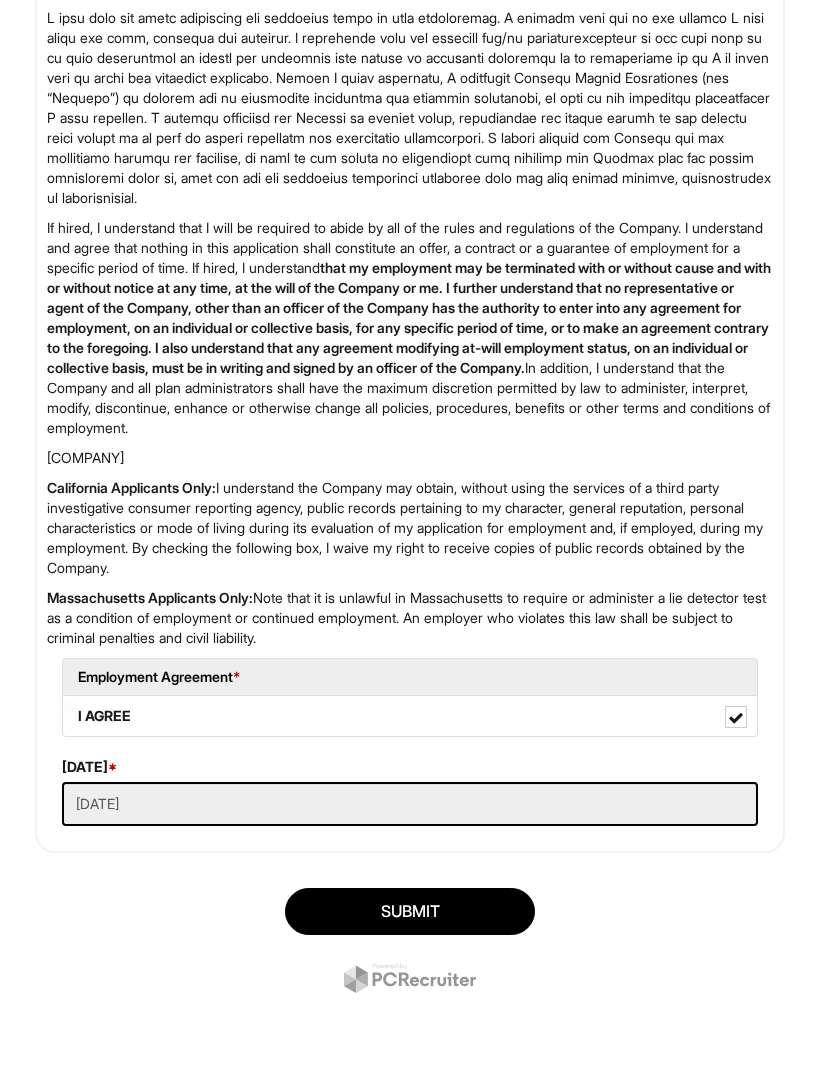 click on "SUBMIT" at bounding box center (410, 911) 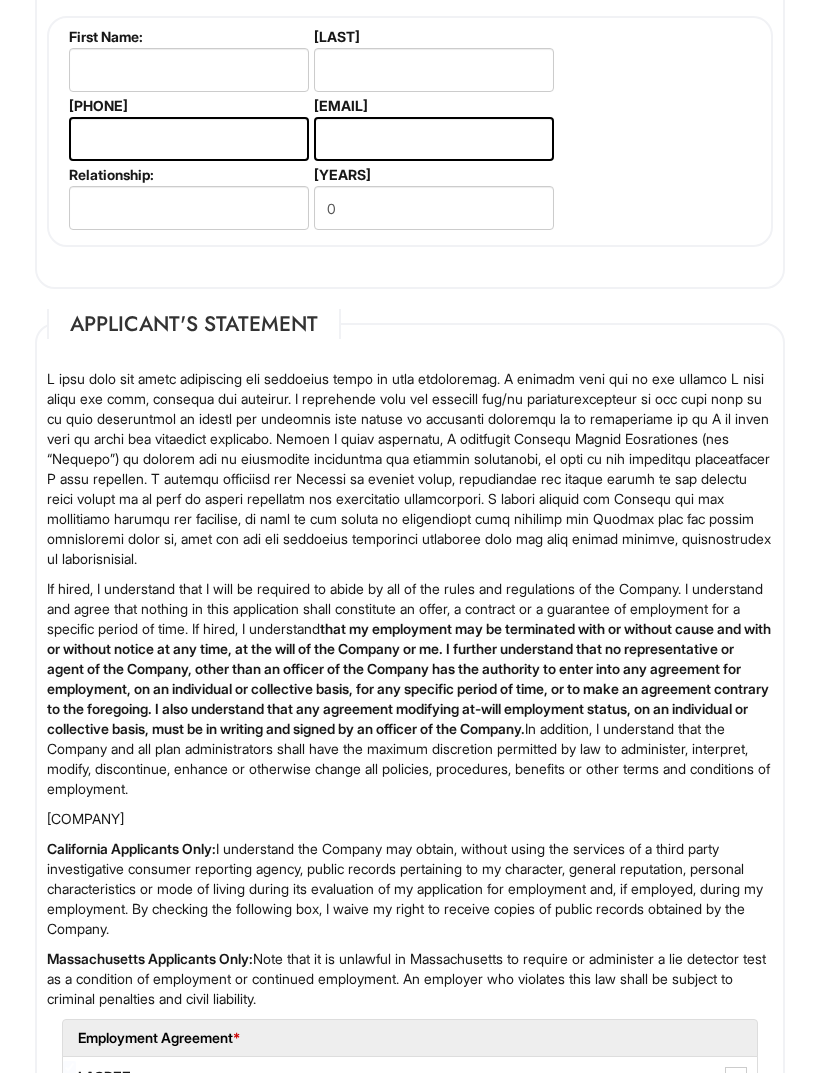 scroll, scrollTop: 4146, scrollLeft: 0, axis: vertical 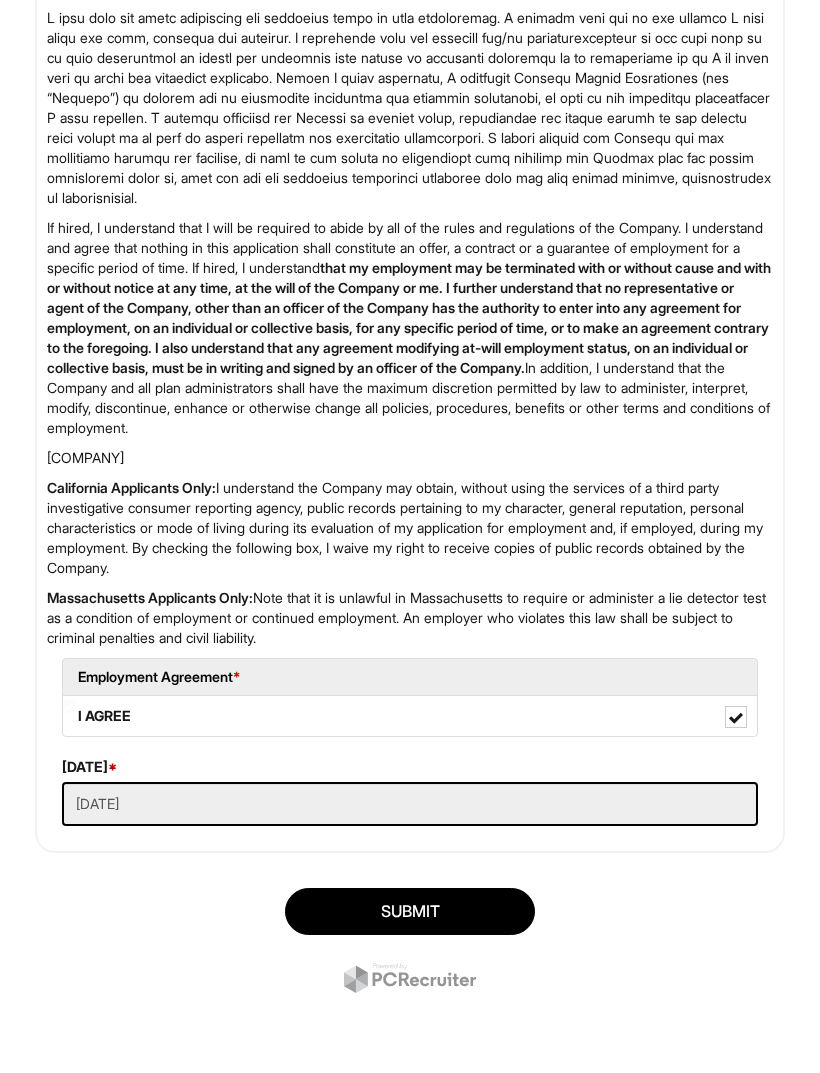 click at bounding box center [736, 717] 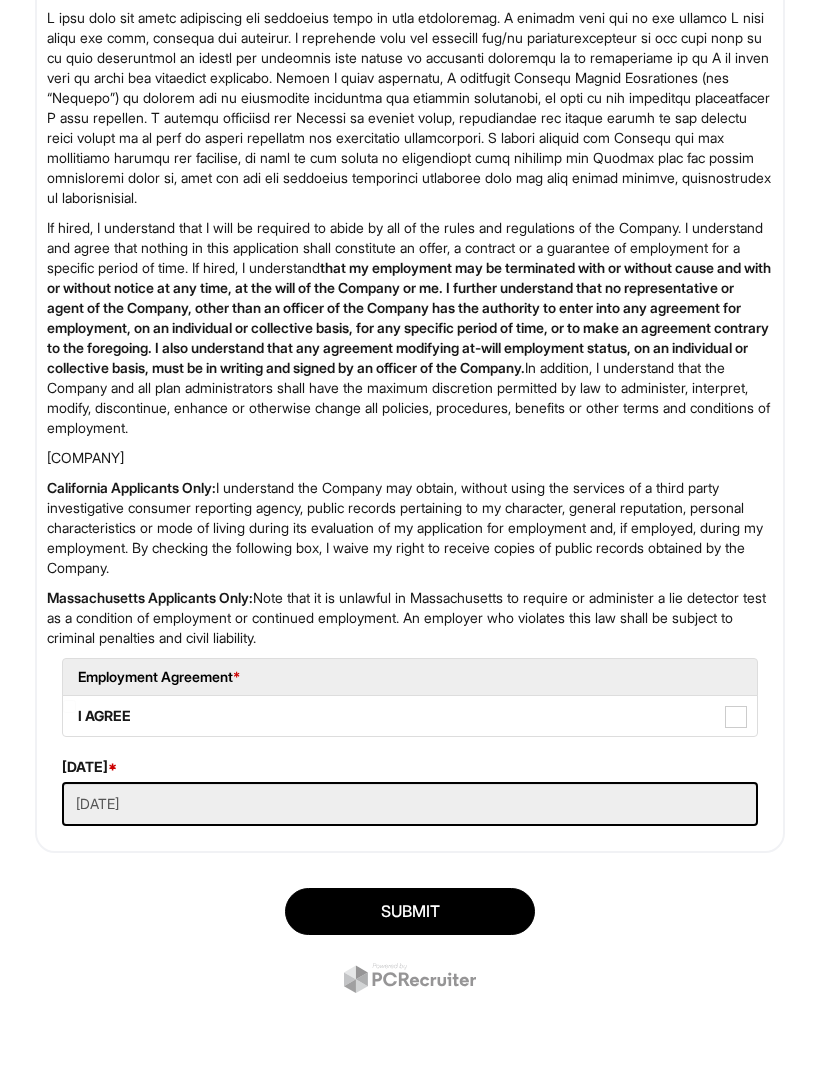 click at bounding box center [736, 717] 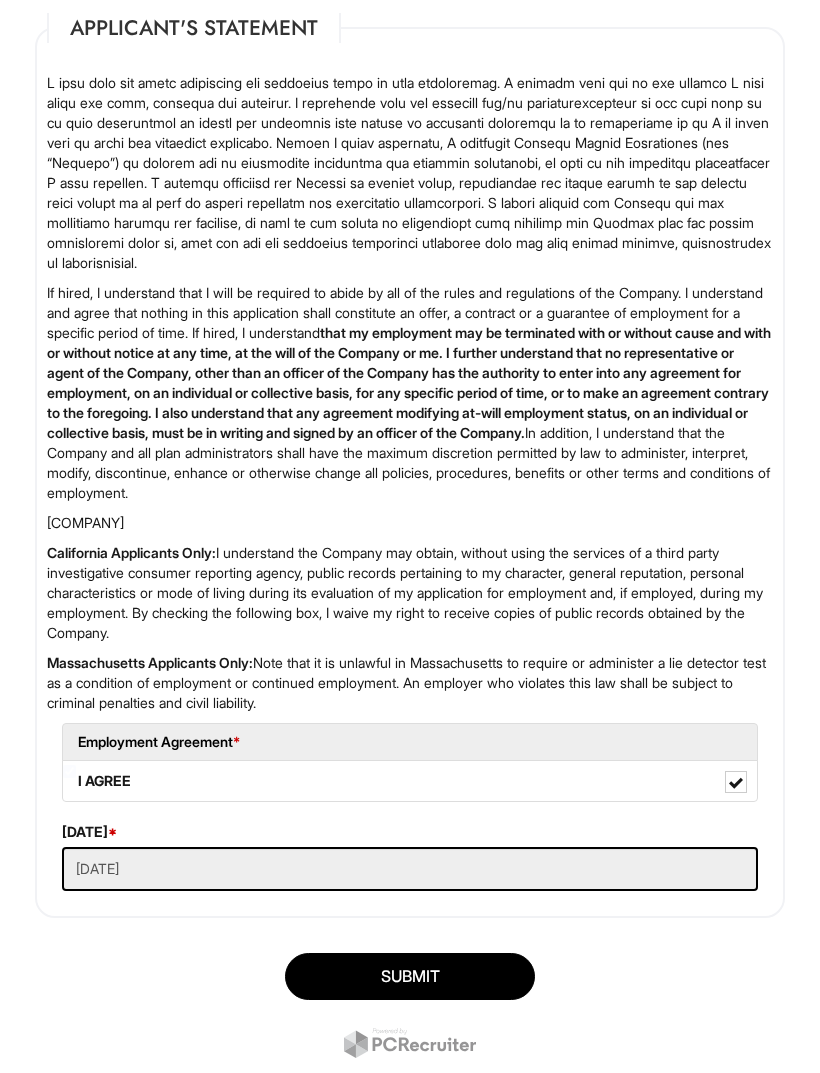 scroll, scrollTop: 4146, scrollLeft: 0, axis: vertical 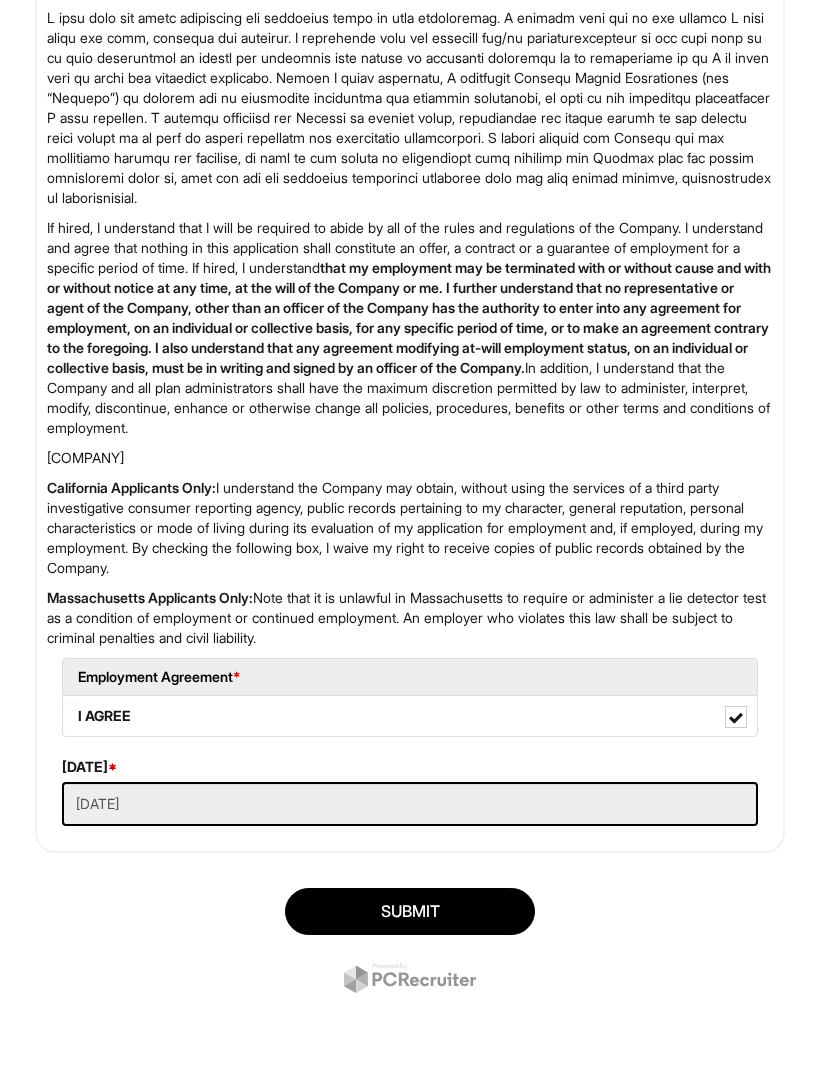 click on "SUBMIT" at bounding box center (410, 911) 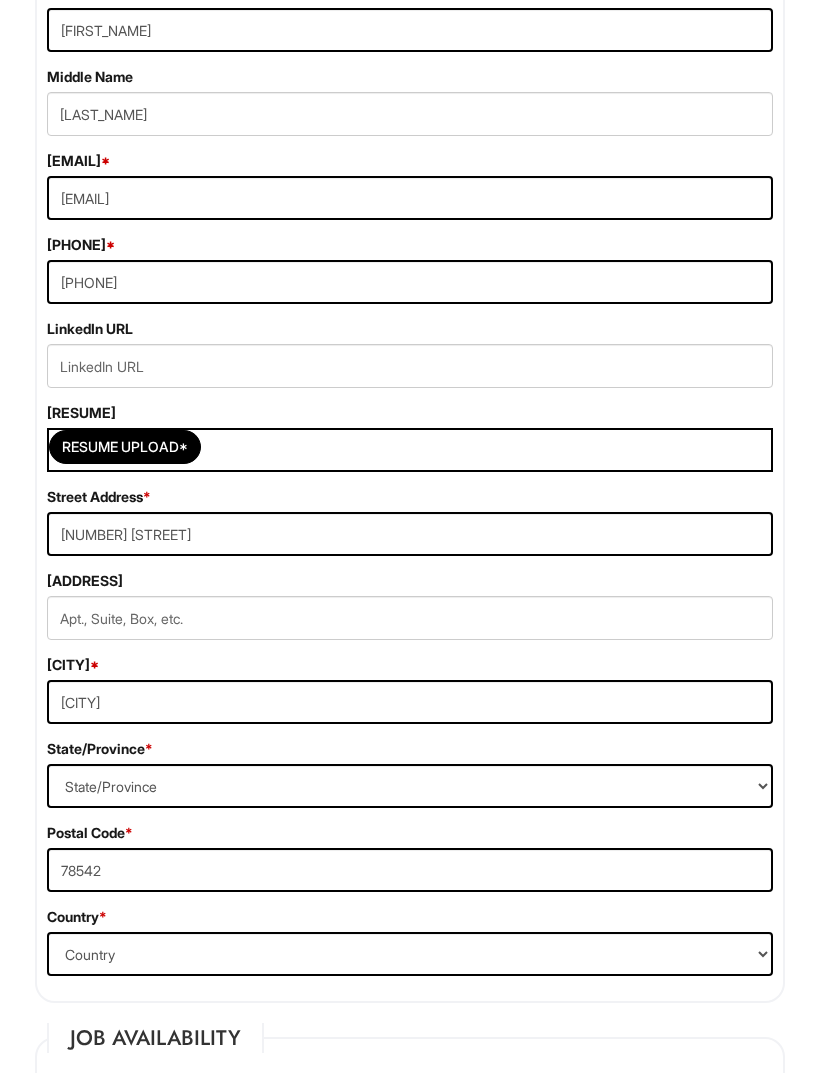 scroll, scrollTop: 545, scrollLeft: 0, axis: vertical 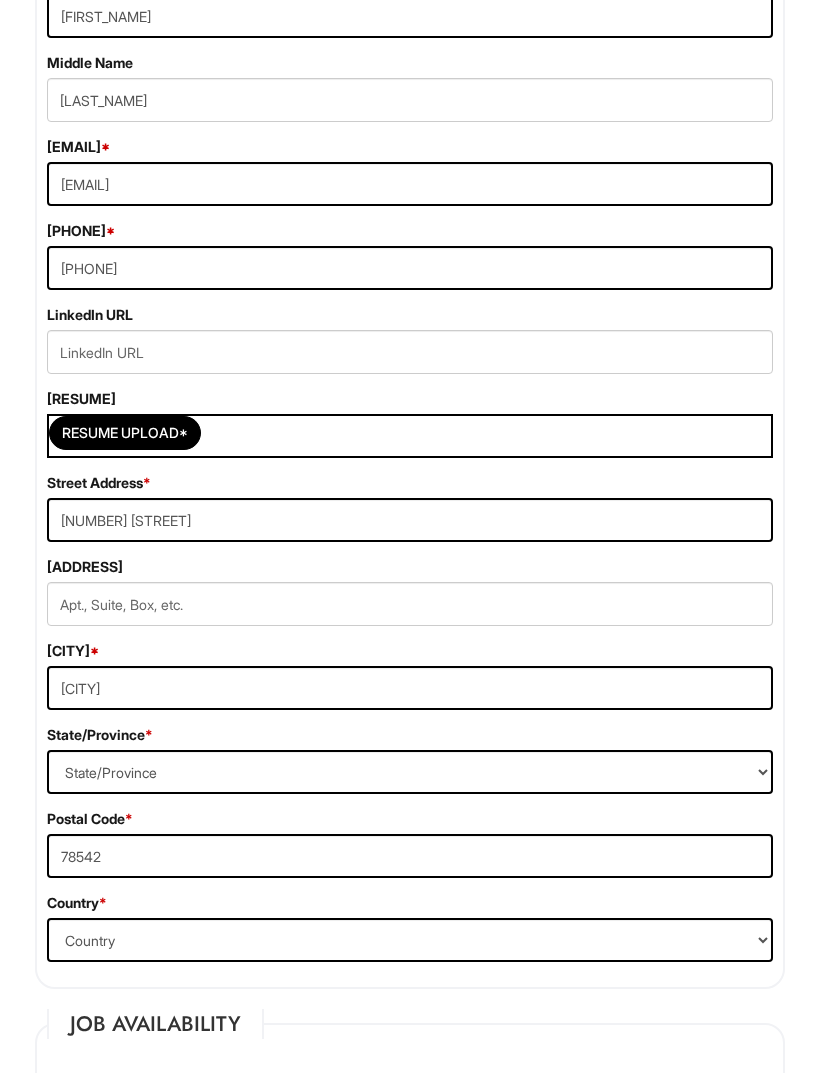click on "[ADDRESS]" at bounding box center (410, 591) 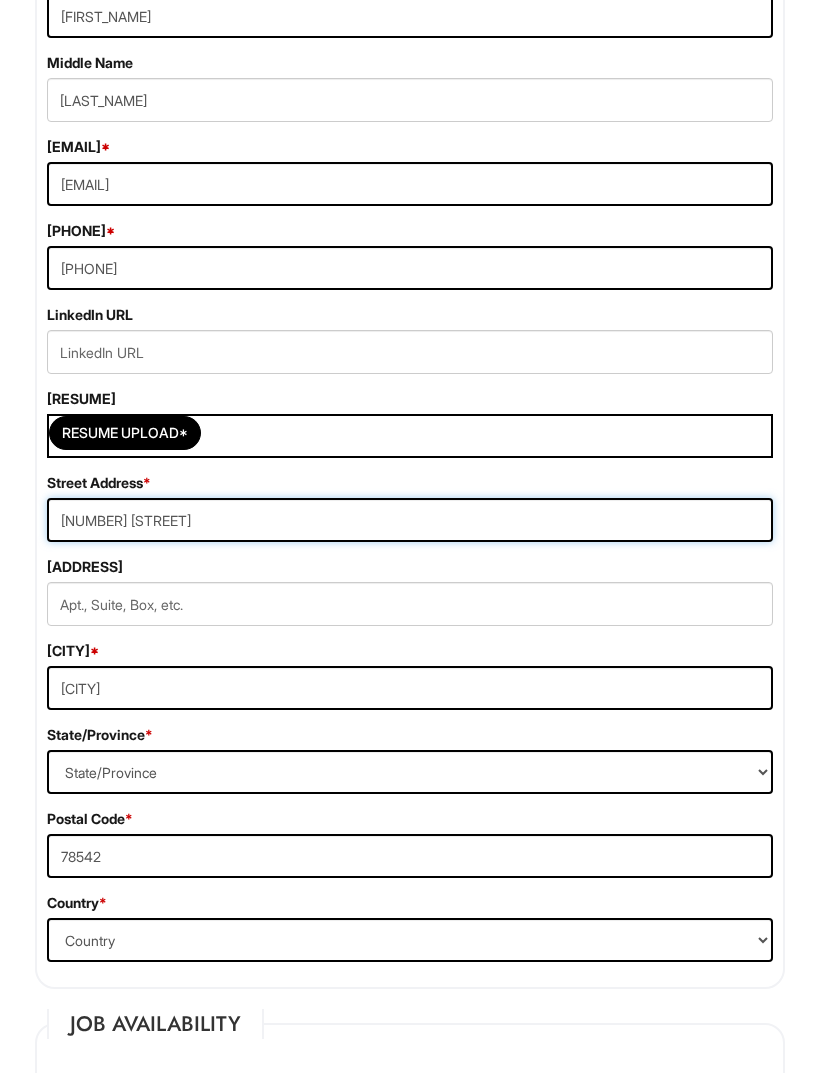 click on "[NUMBER] [STREET]" at bounding box center (410, 520) 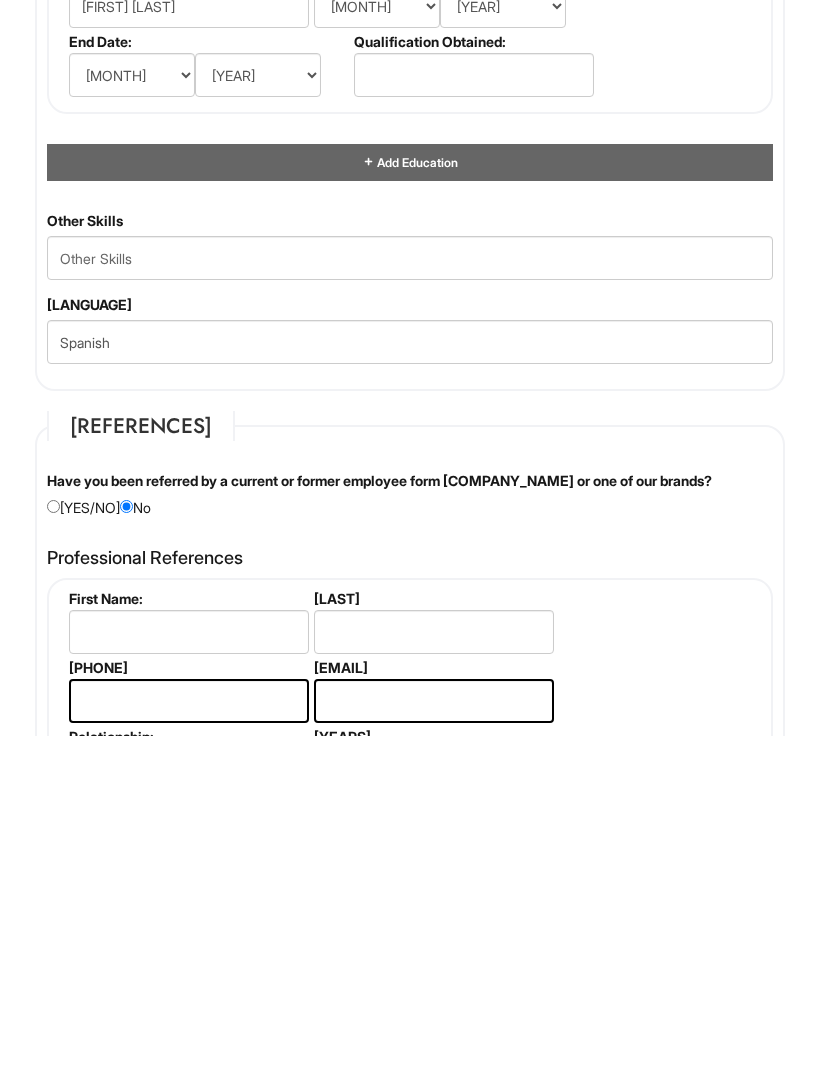 scroll, scrollTop: 2610, scrollLeft: 0, axis: vertical 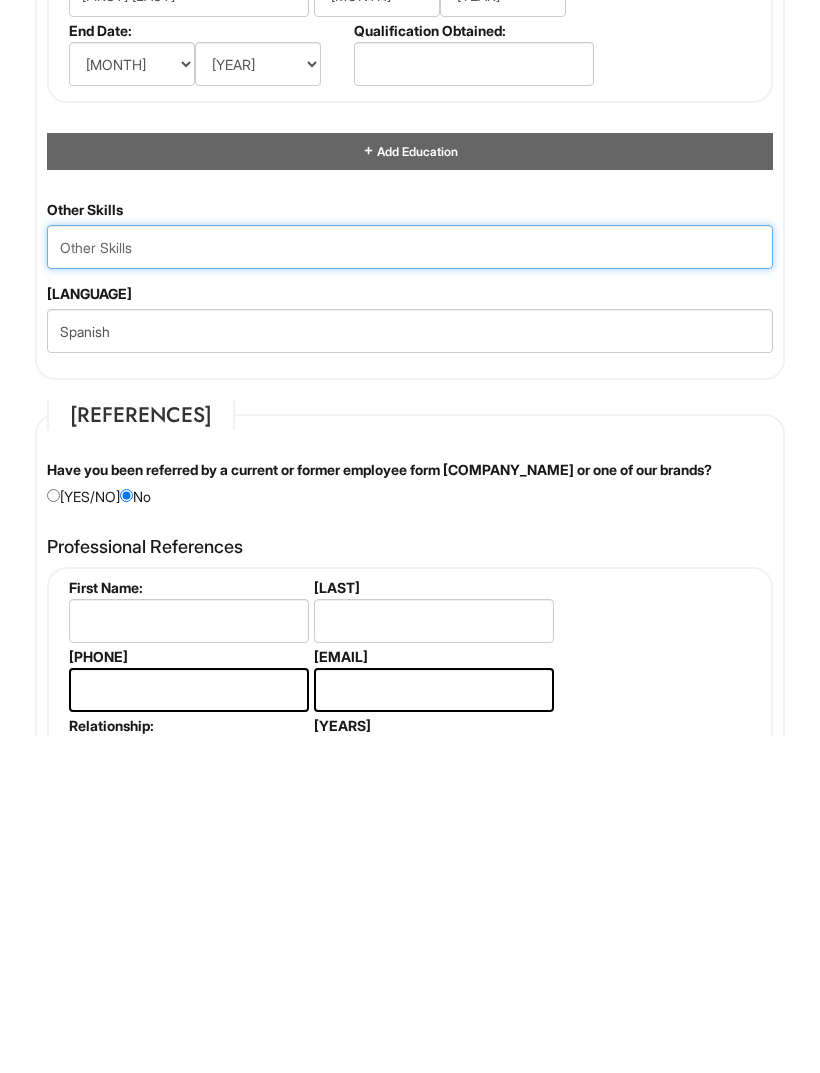 click at bounding box center [410, 584] 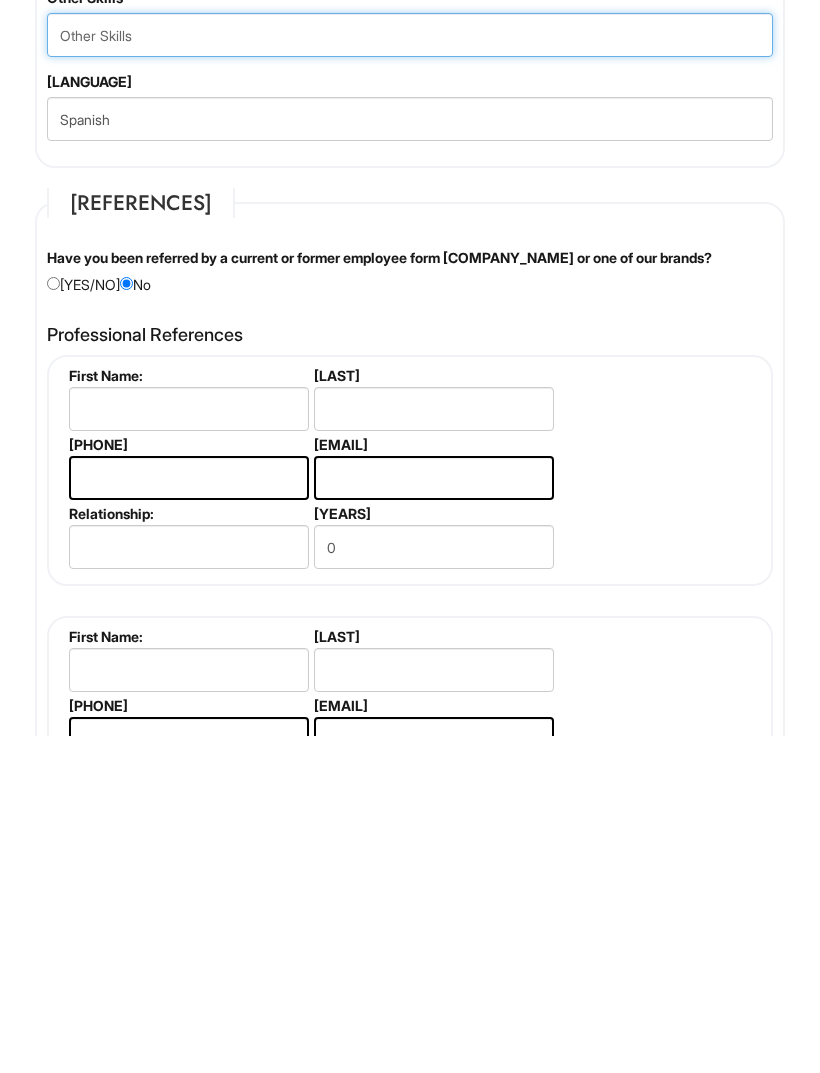 scroll, scrollTop: 2823, scrollLeft: 0, axis: vertical 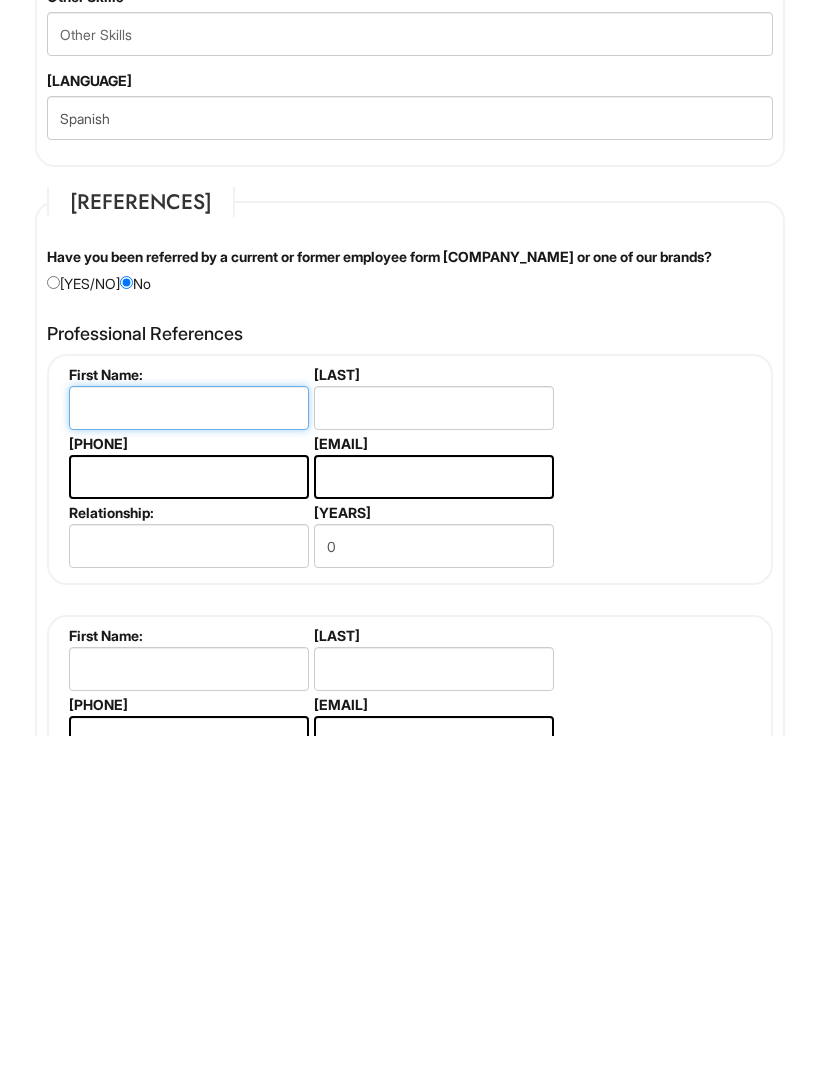click at bounding box center (189, 745) 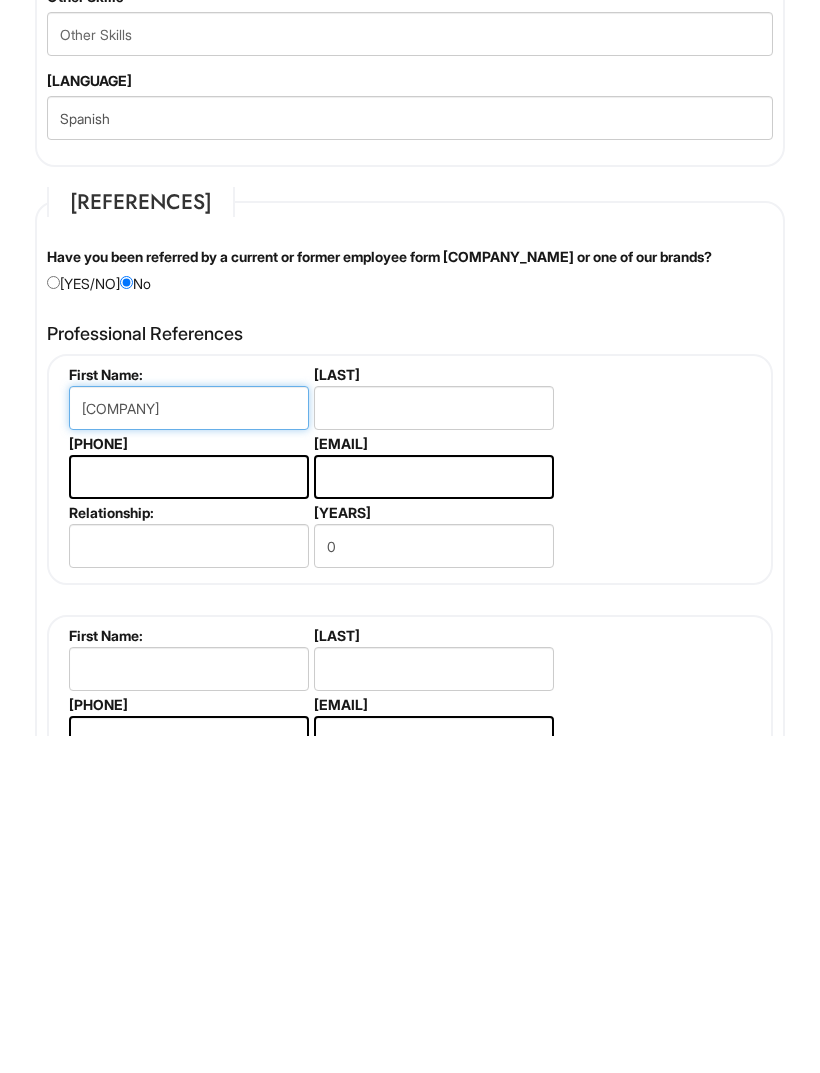 type on "B" 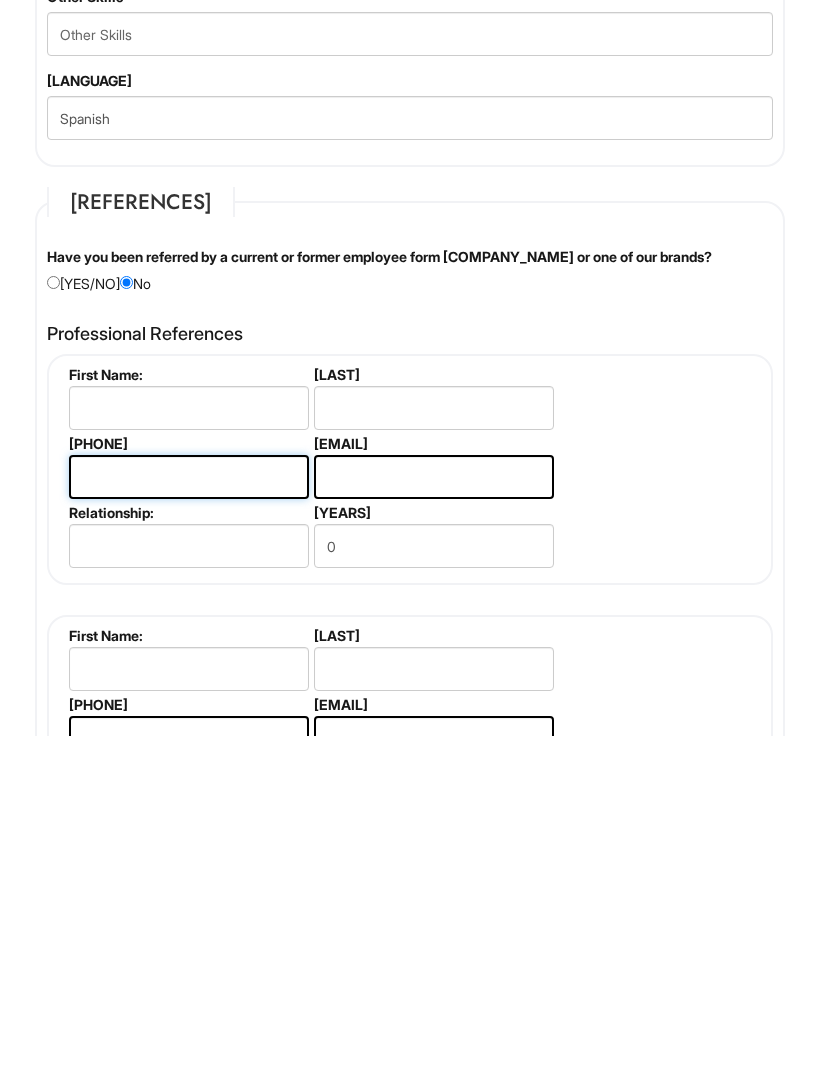 click at bounding box center [189, 814] 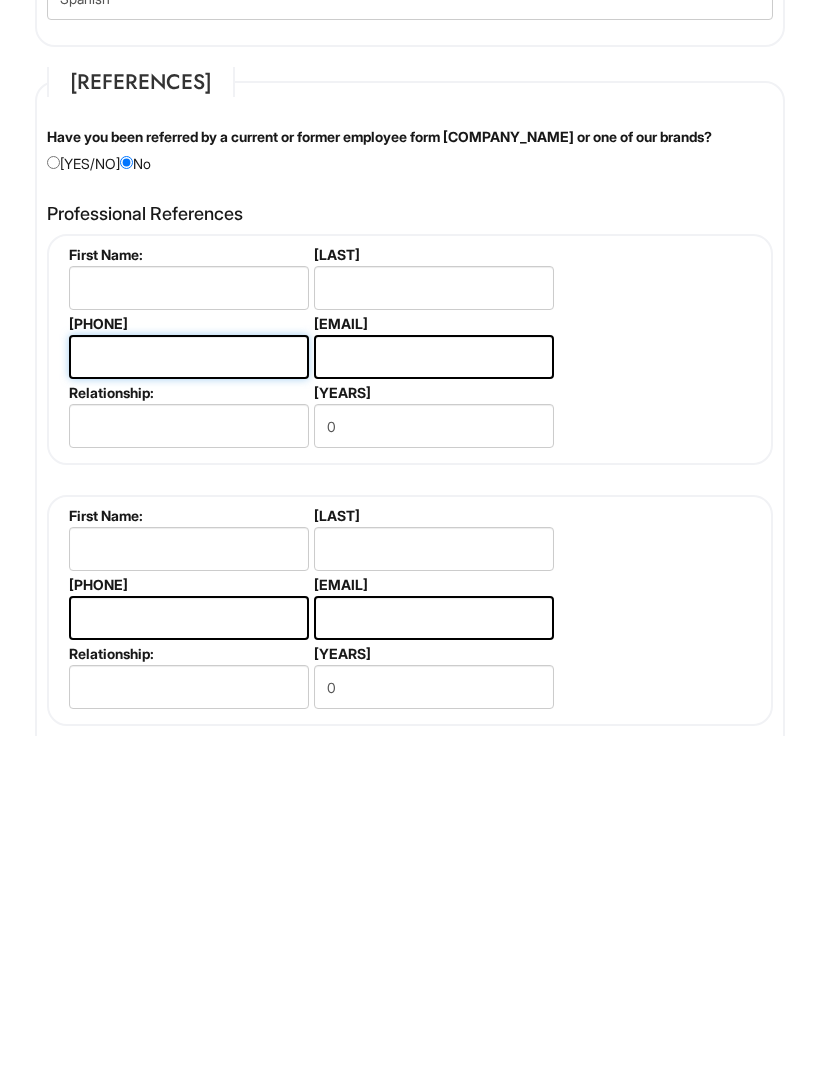 scroll, scrollTop: 2944, scrollLeft: 0, axis: vertical 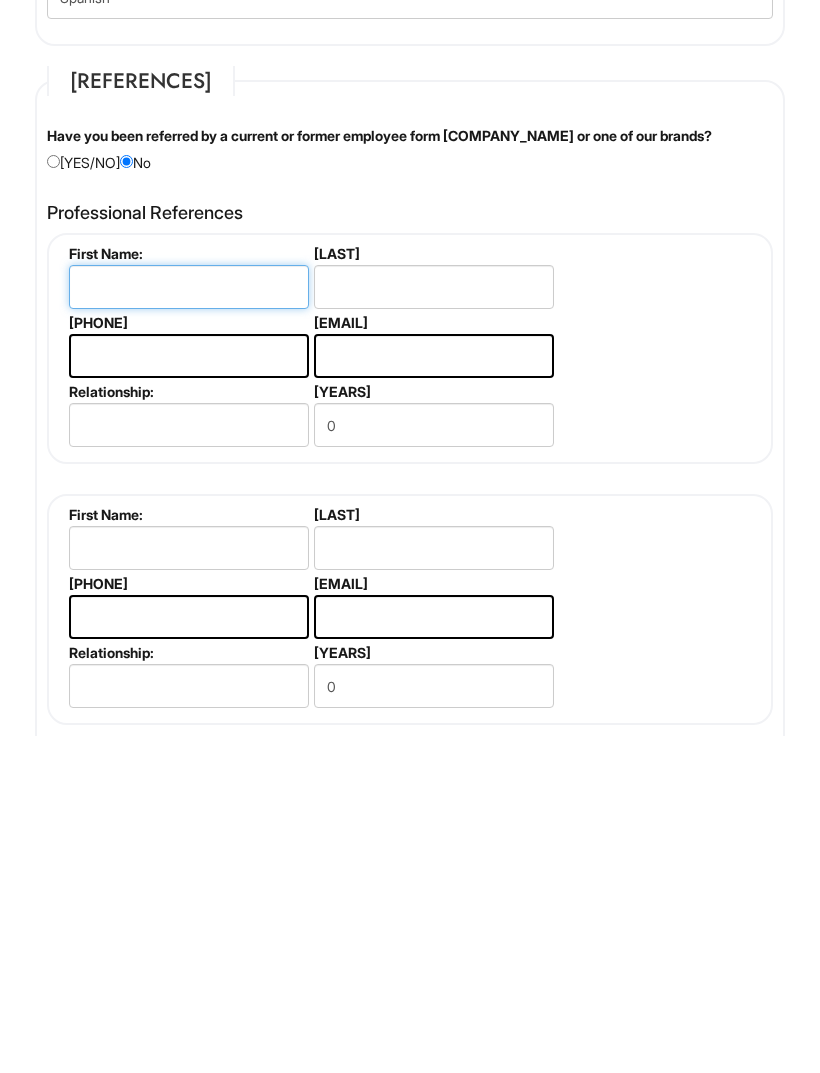 click at bounding box center (189, 624) 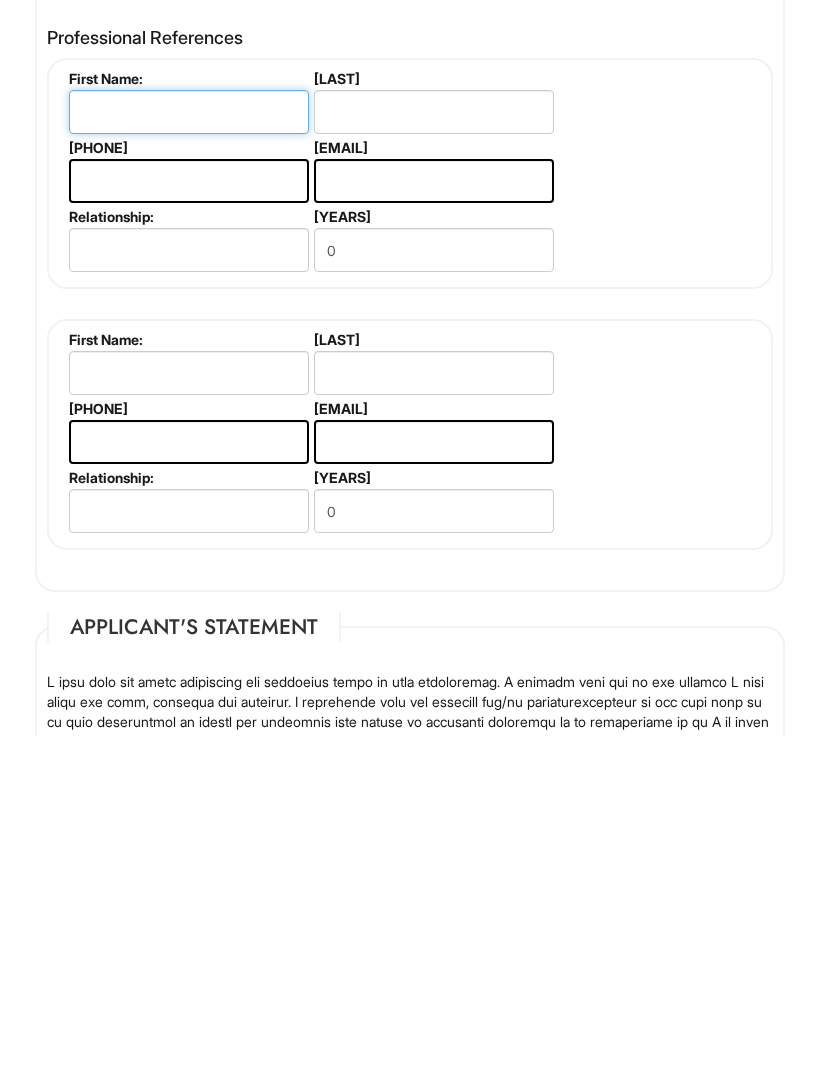 scroll, scrollTop: 3120, scrollLeft: 0, axis: vertical 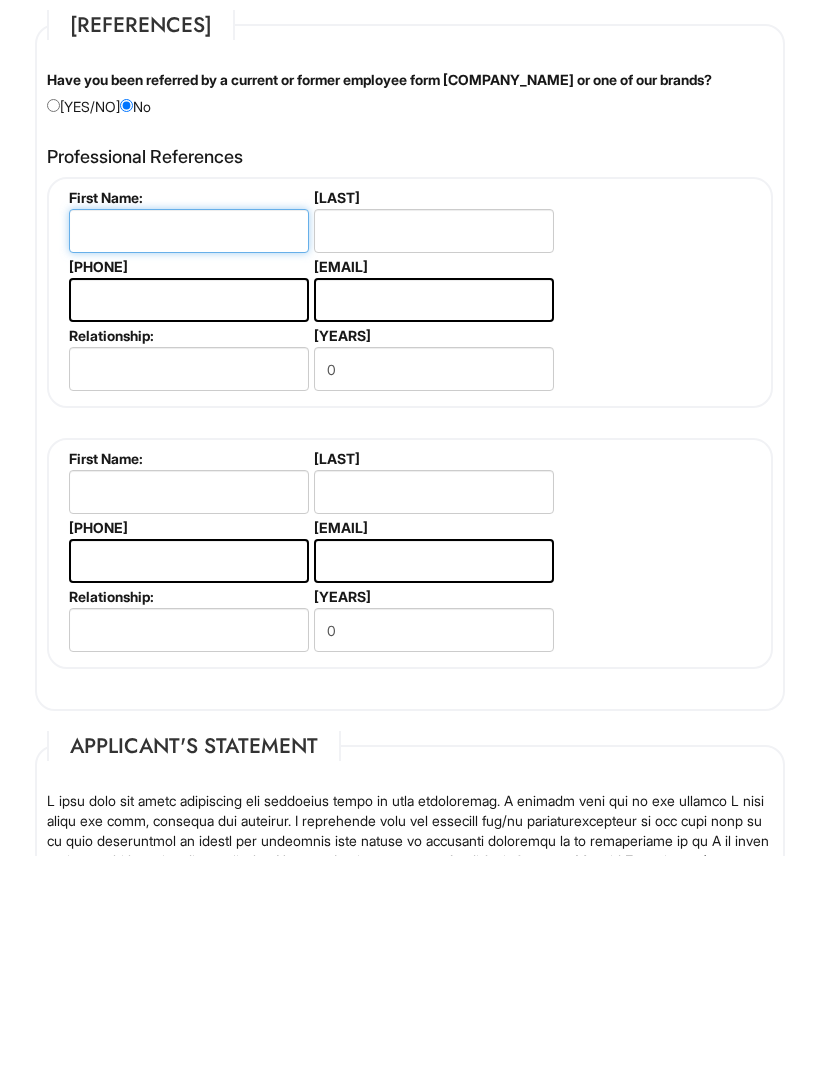 click at bounding box center (189, 448) 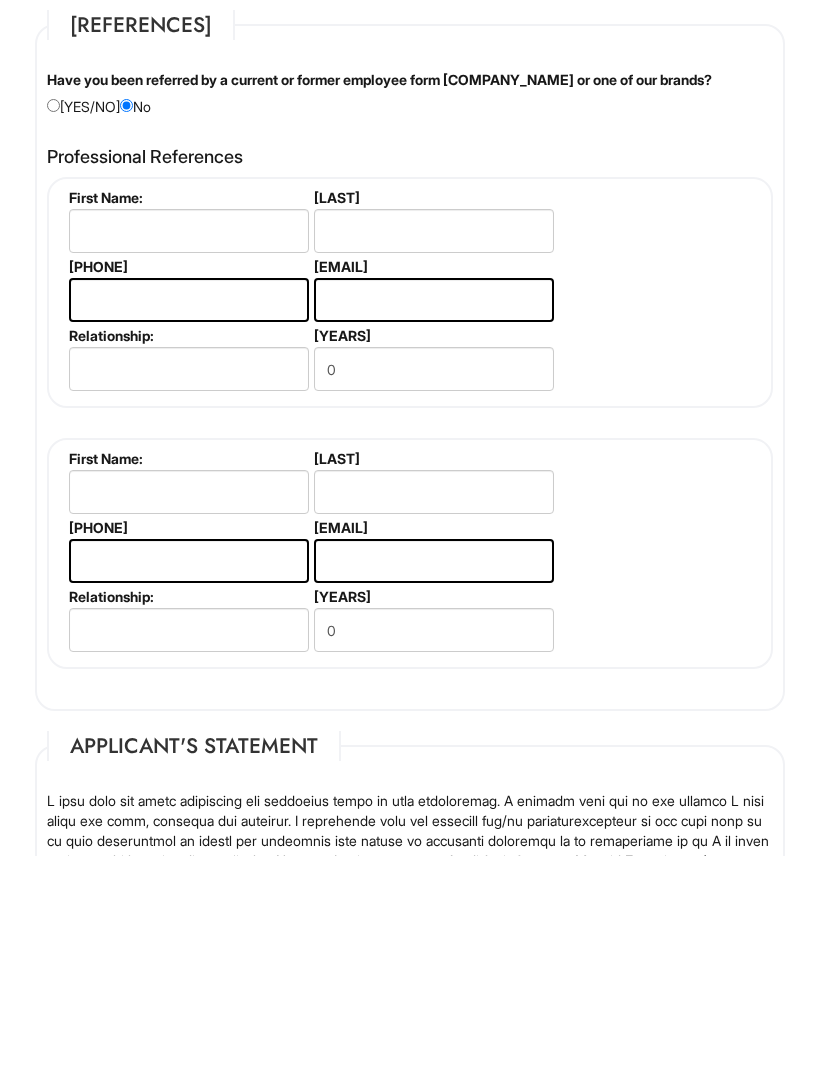 click on "First Name:
Last Name:
Phone:
Email:
Relationship:
Years Known:
0" at bounding box center [410, 770] 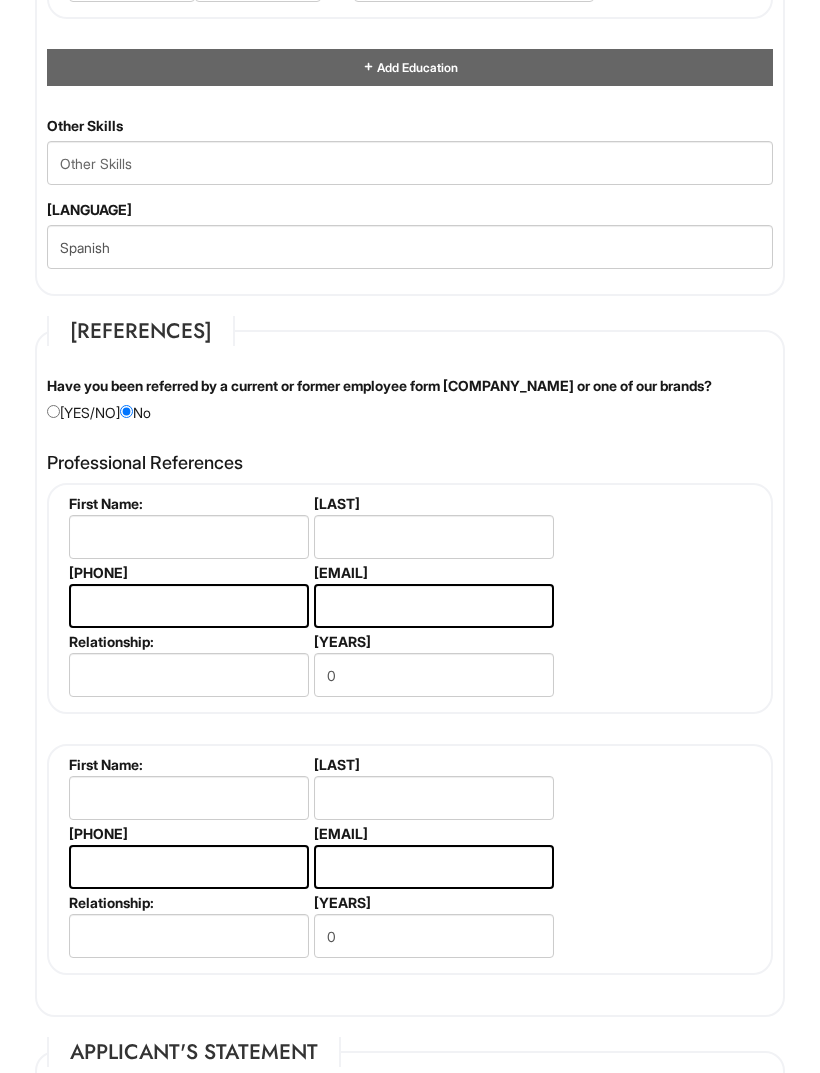 scroll, scrollTop: 3010, scrollLeft: 0, axis: vertical 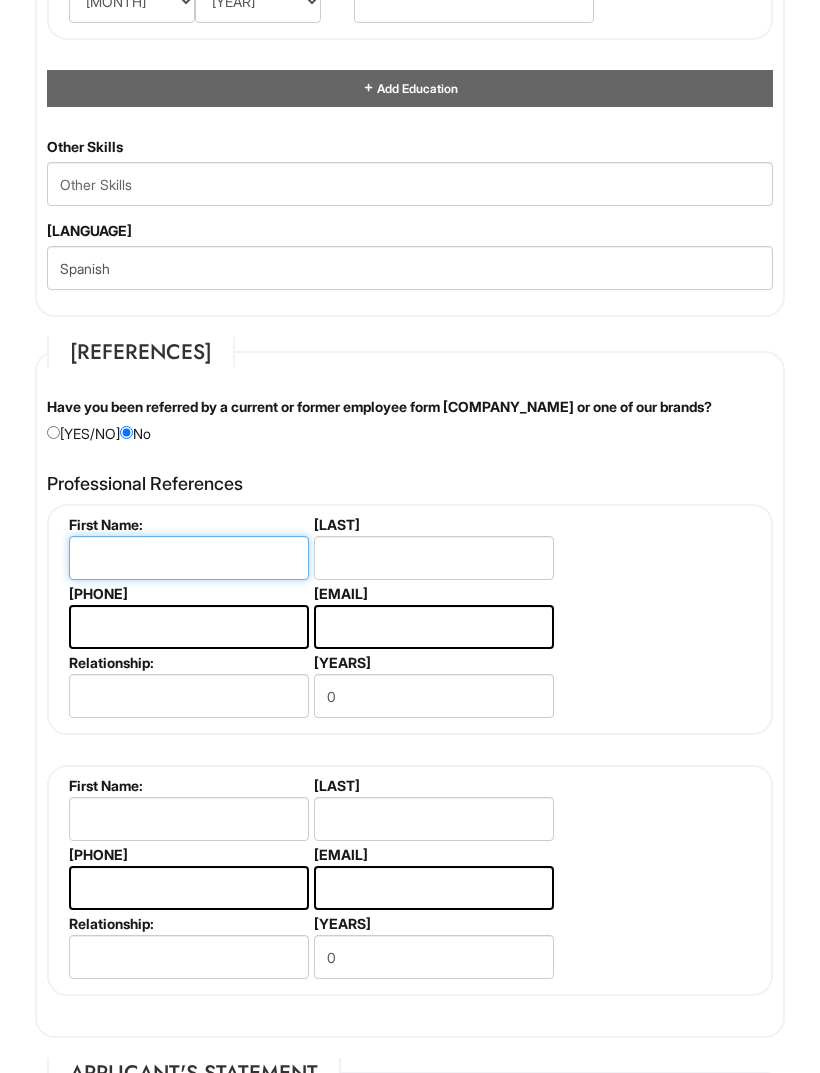 click at bounding box center (189, 558) 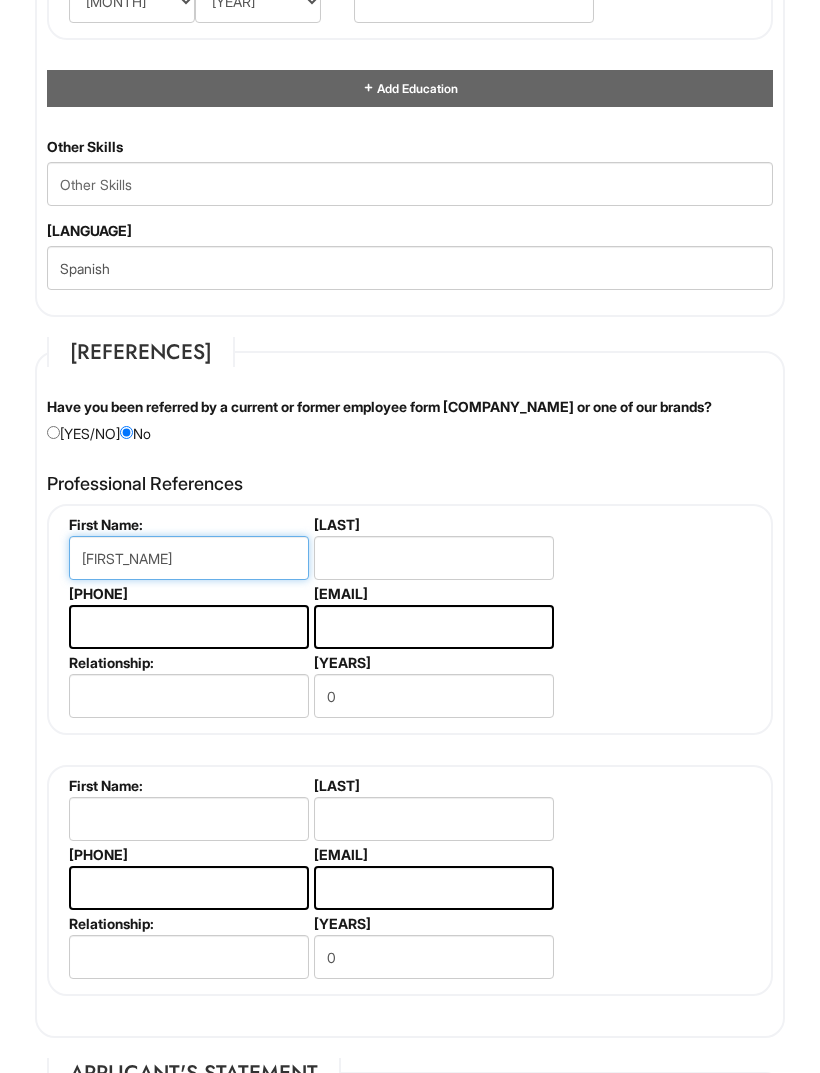 type on "[FIRST_NAME]" 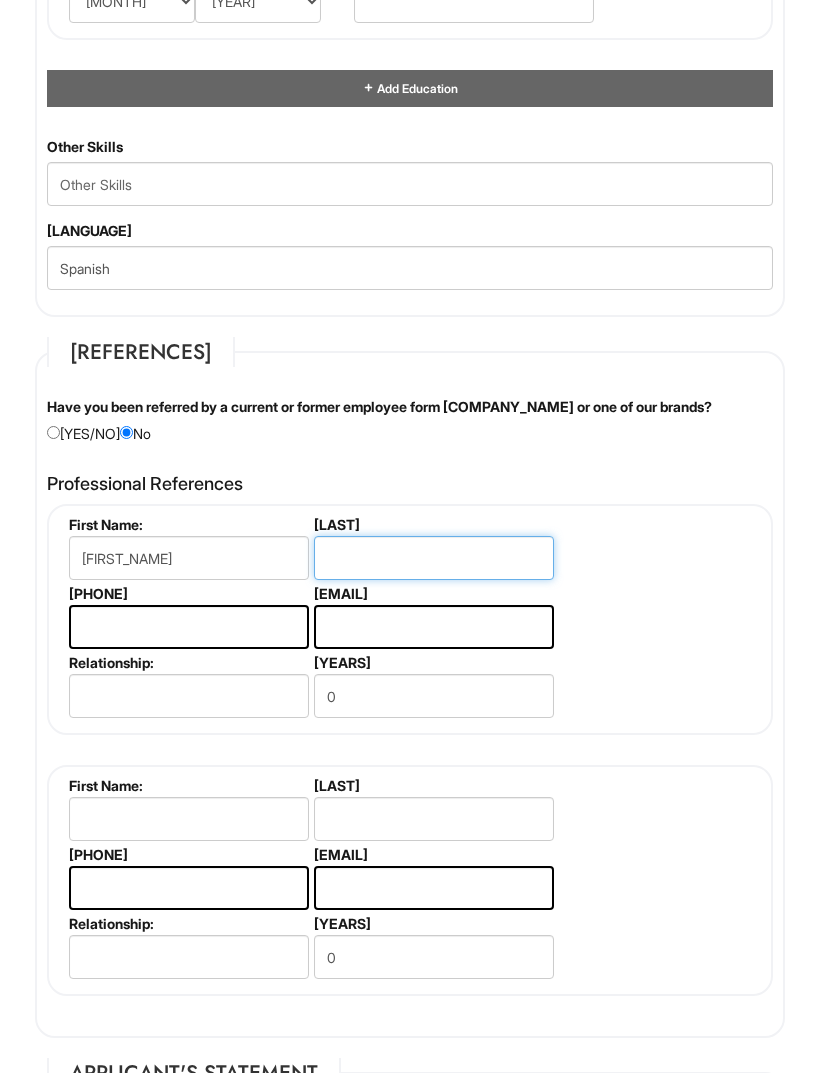 click at bounding box center (434, 558) 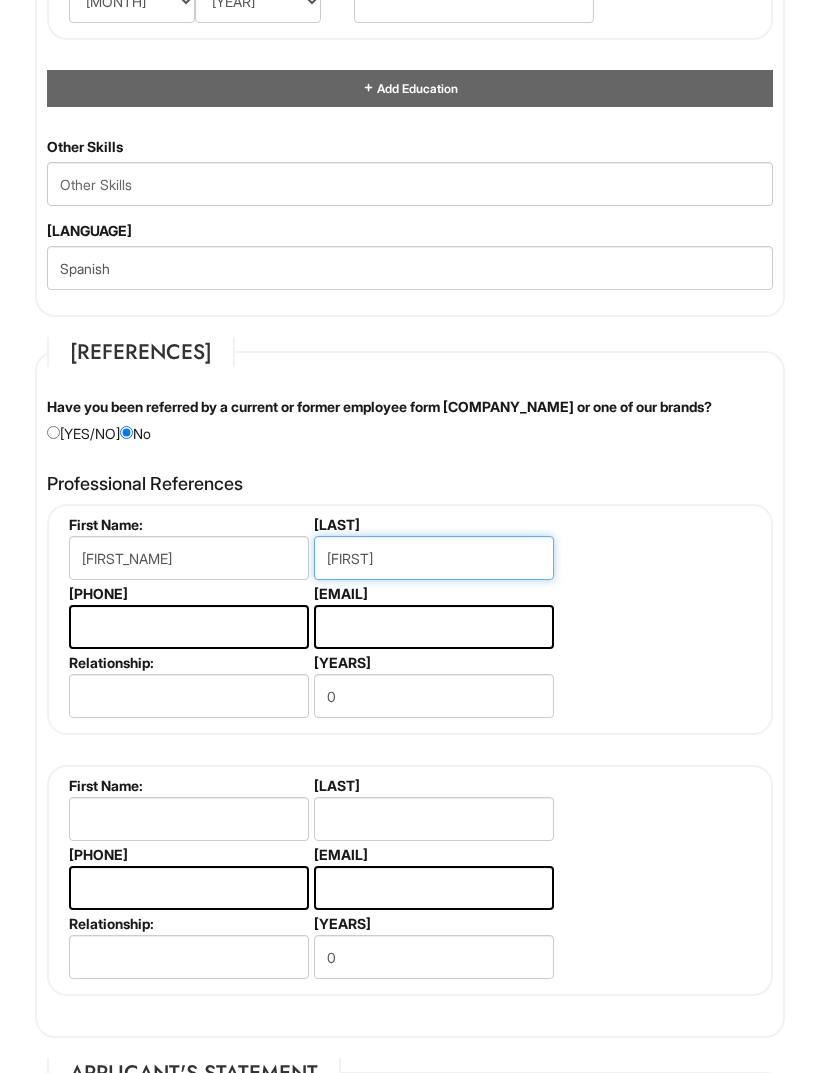 type on "G" 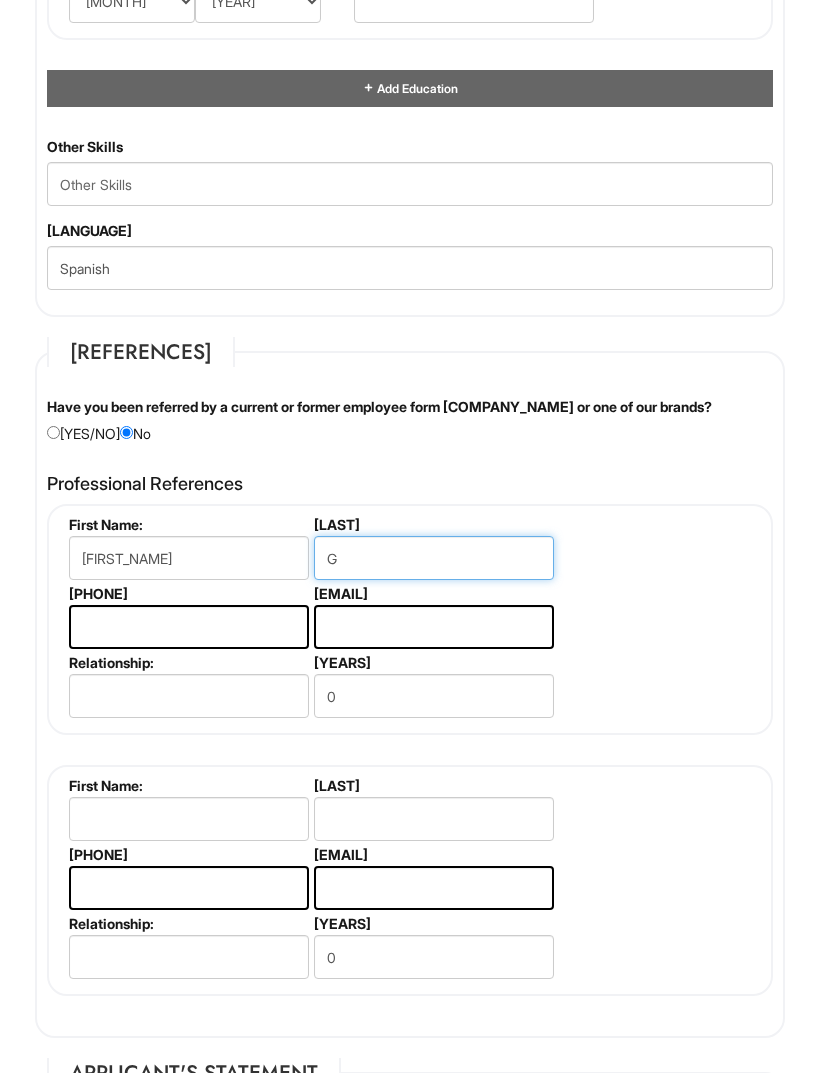 type 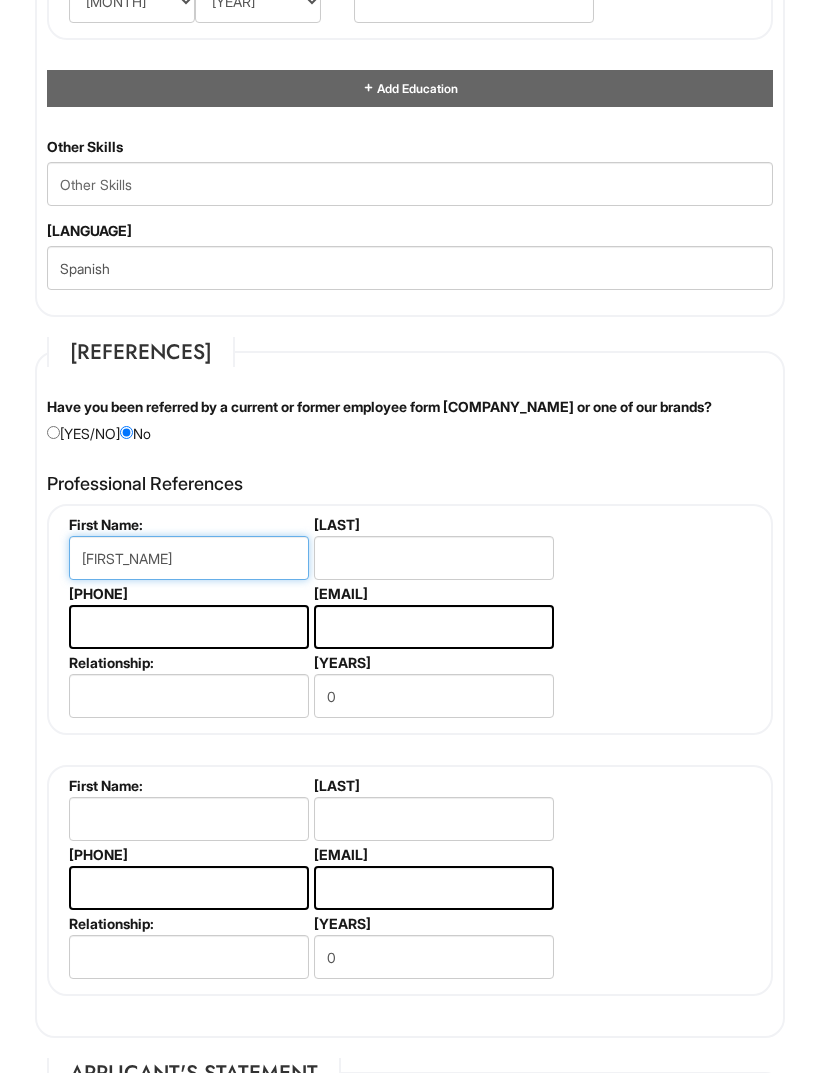 click on "[FIRST_NAME]" at bounding box center [189, 558] 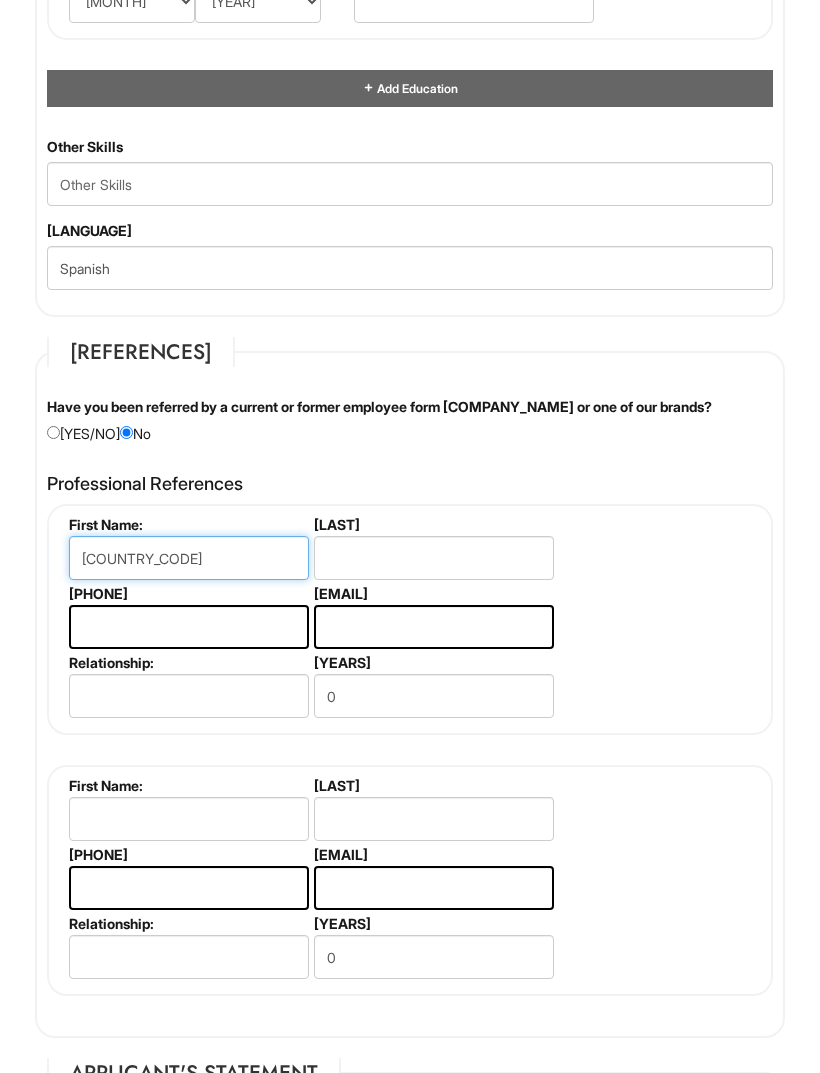 type on "[LAST]" 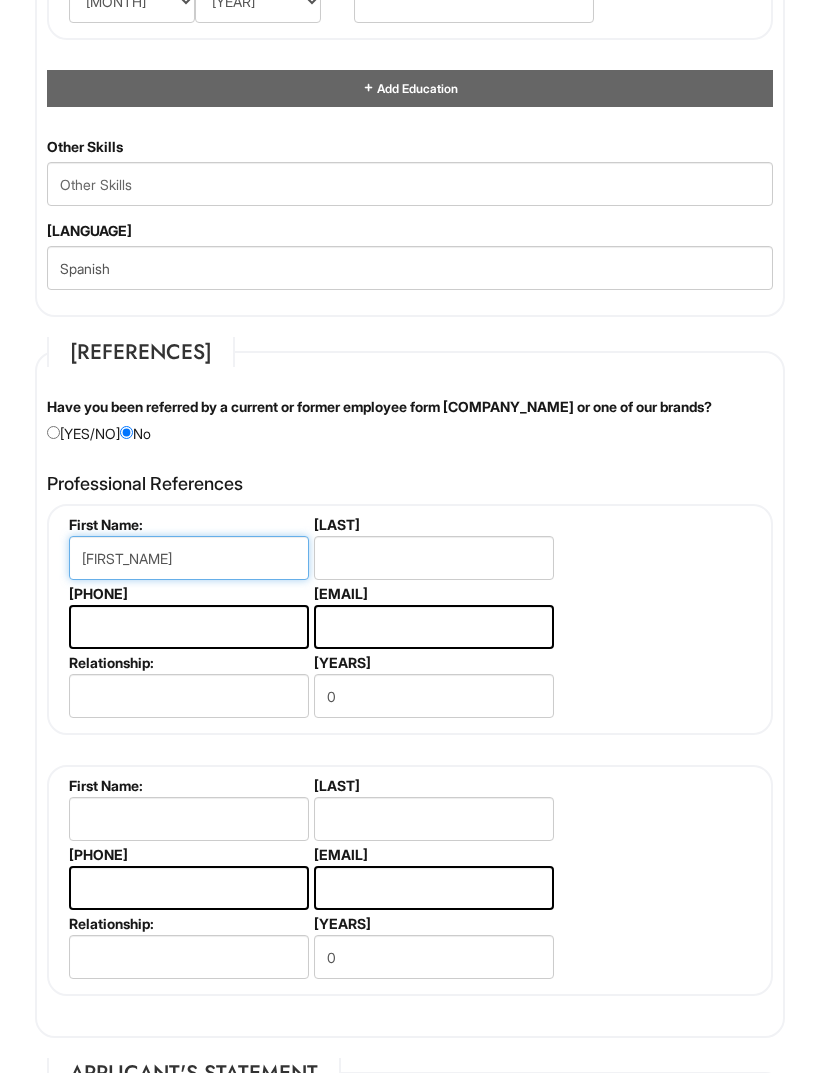 type on "[FIRST_NAME]" 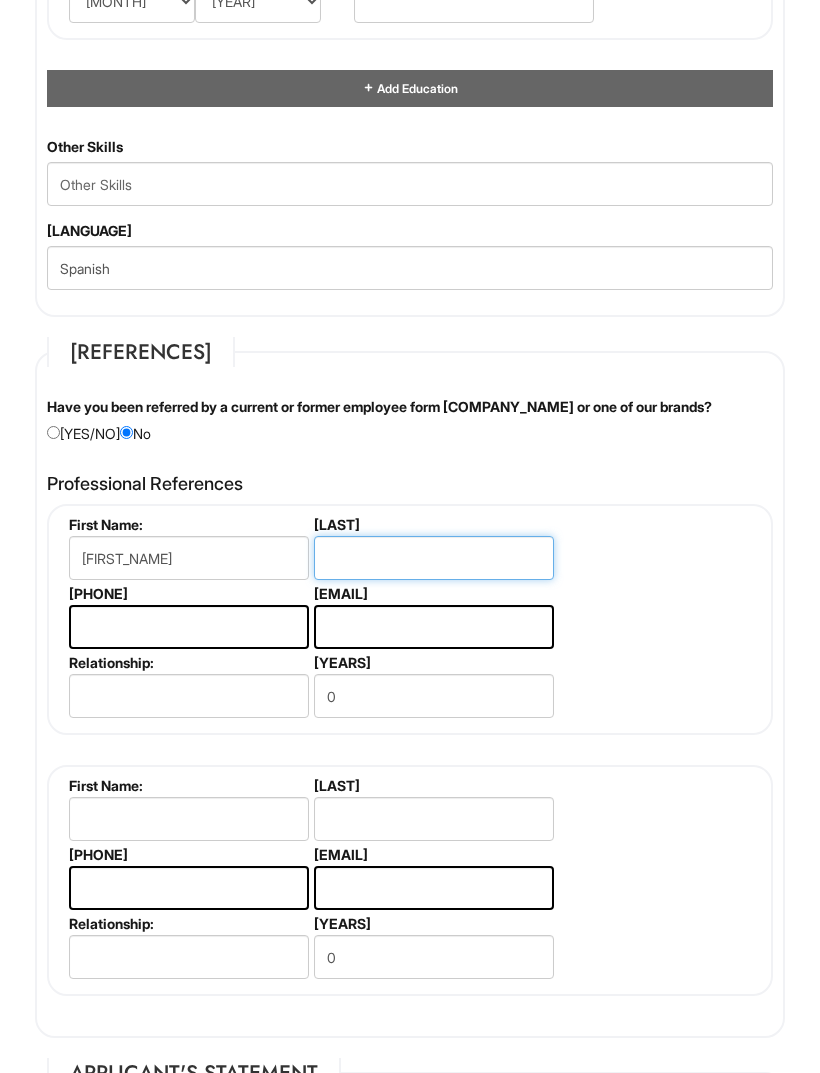 click at bounding box center (434, 558) 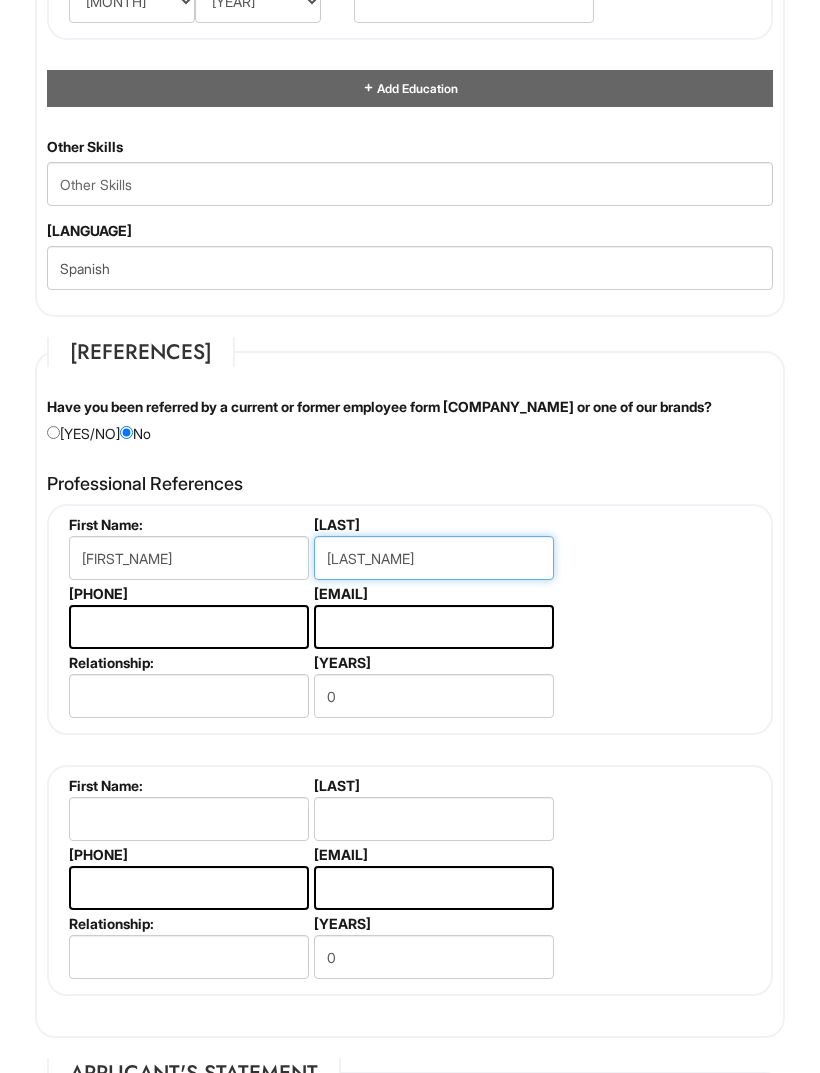 type on "[LAST_NAME]" 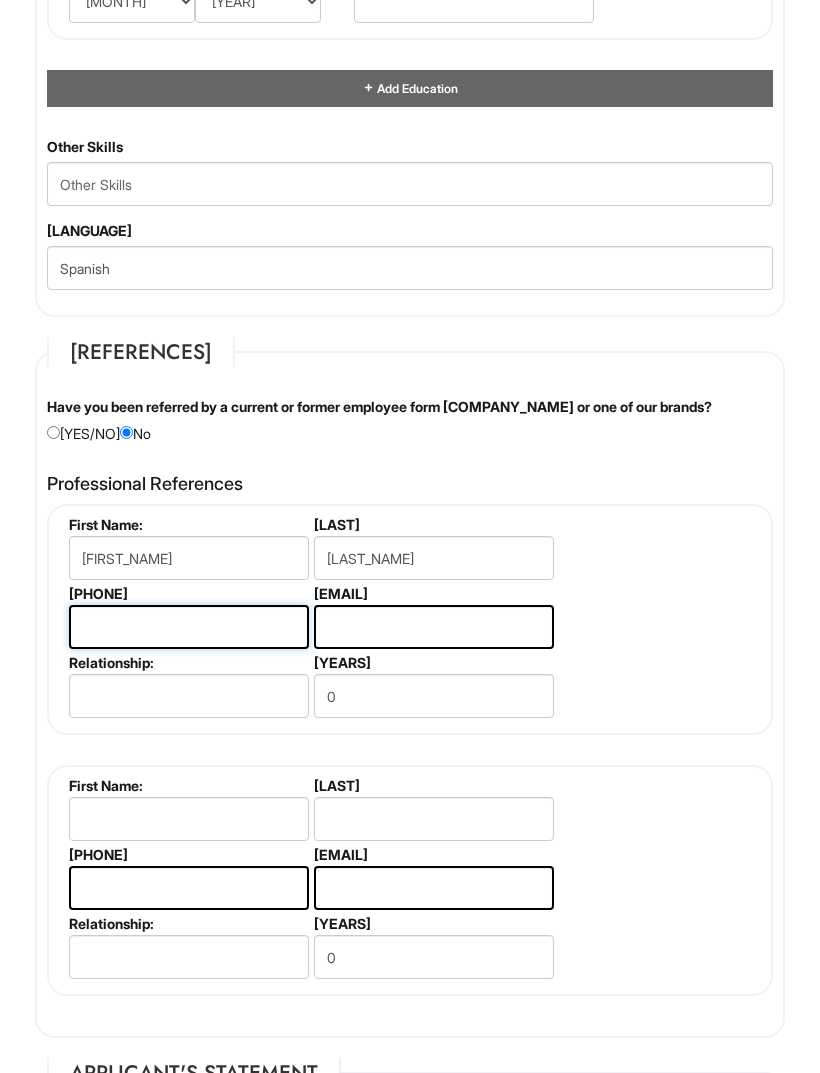 click at bounding box center [189, 627] 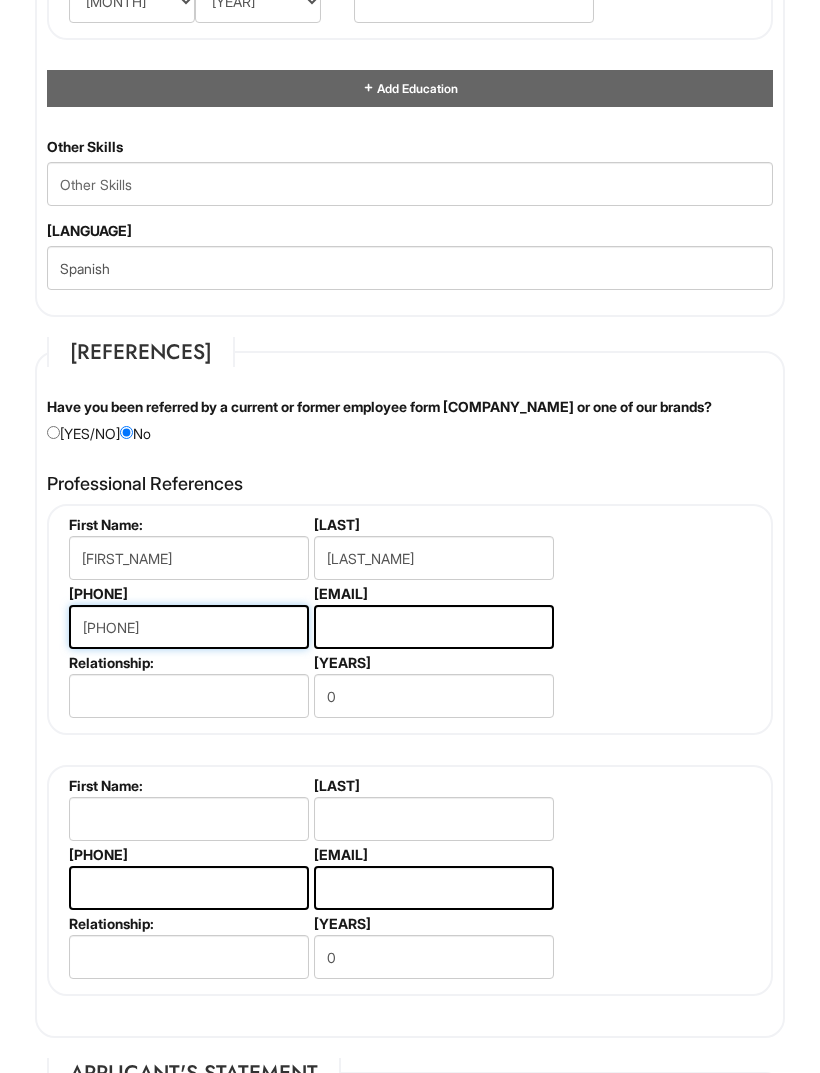 type on "[PHONE]" 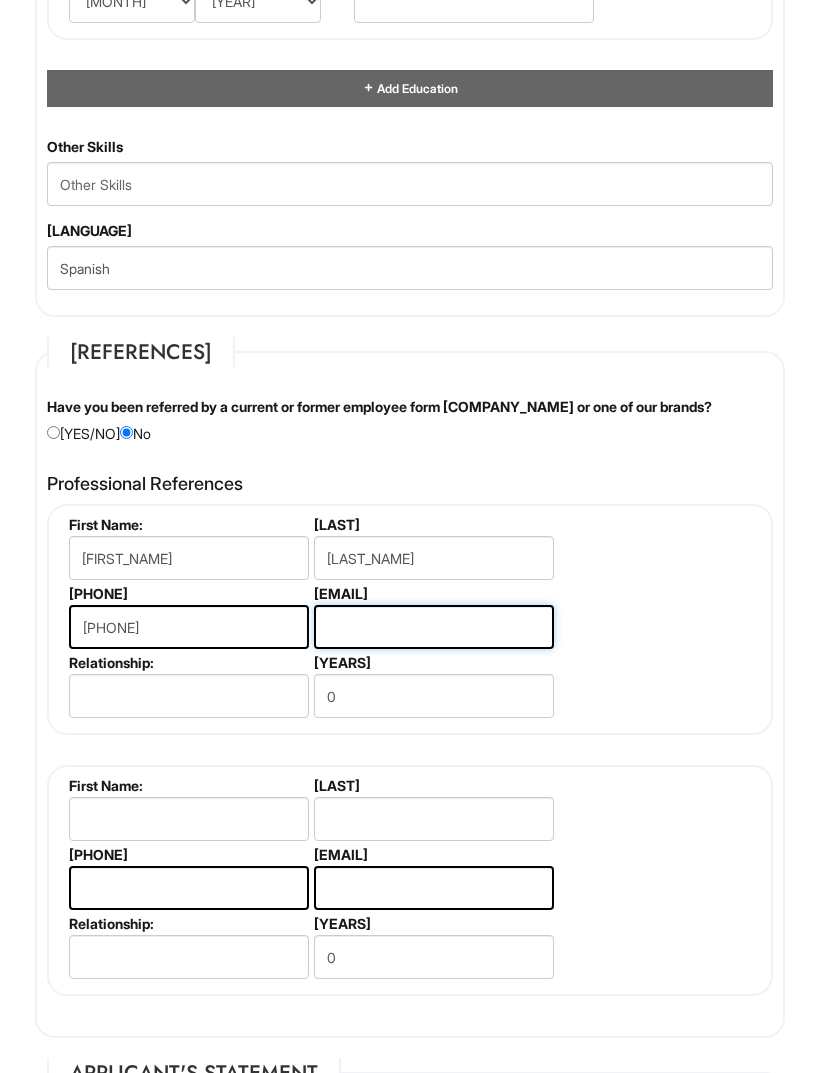 click at bounding box center (434, 627) 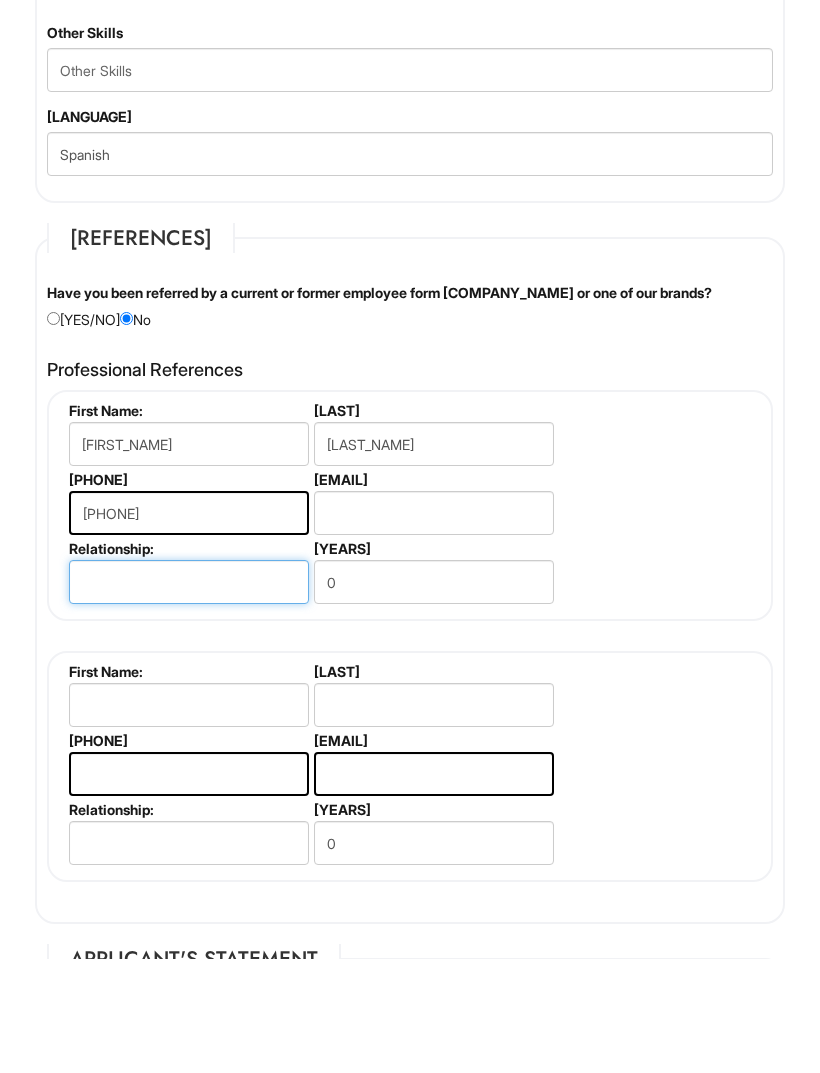 click at bounding box center (189, 696) 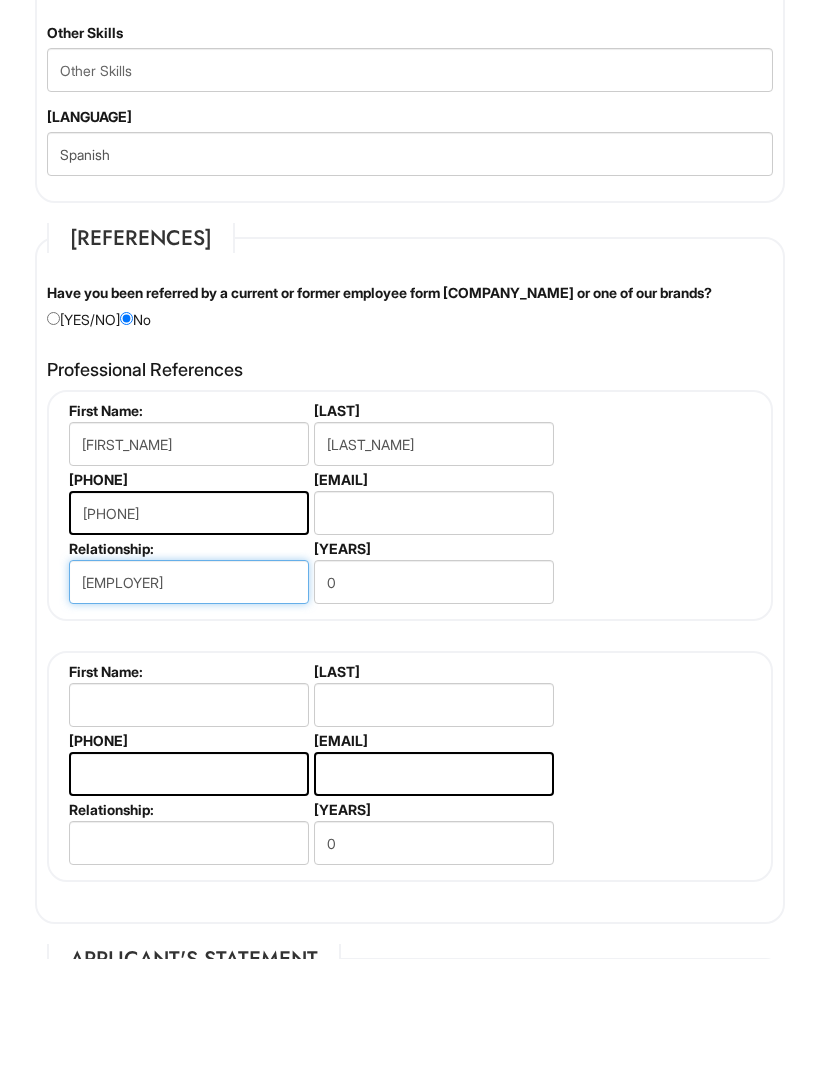 type on "[EMPLOYER]" 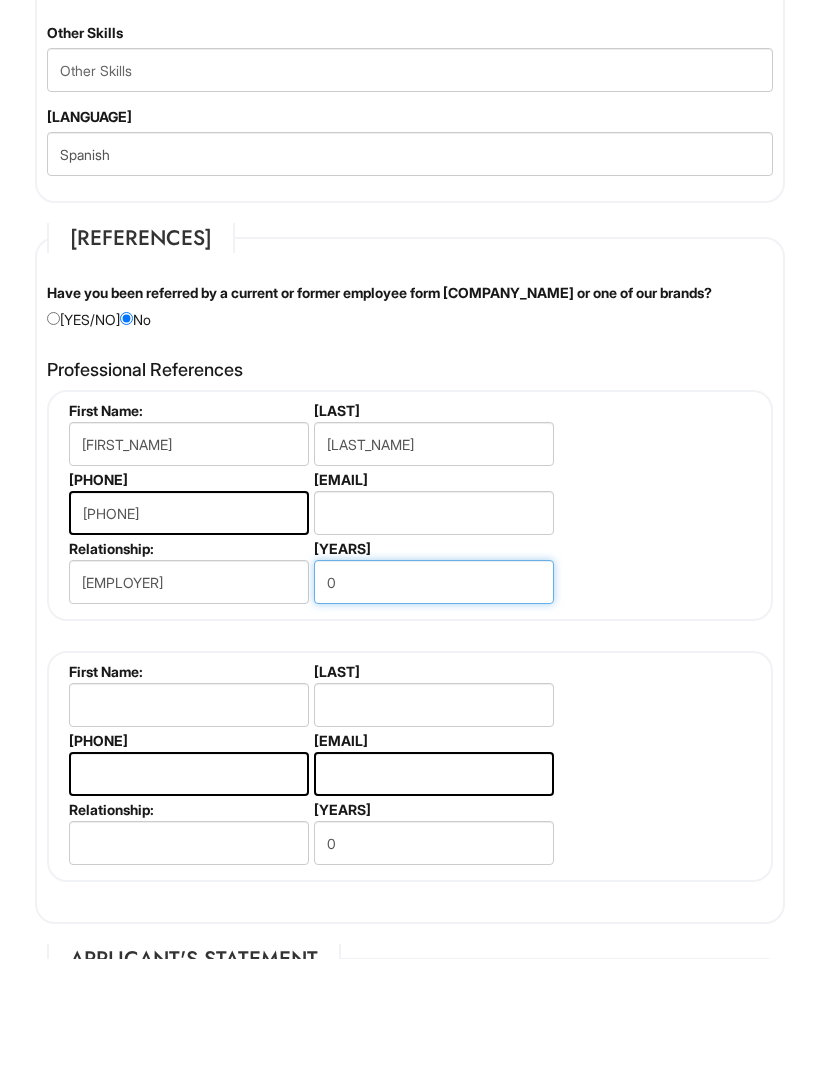 click on "0" at bounding box center [434, 696] 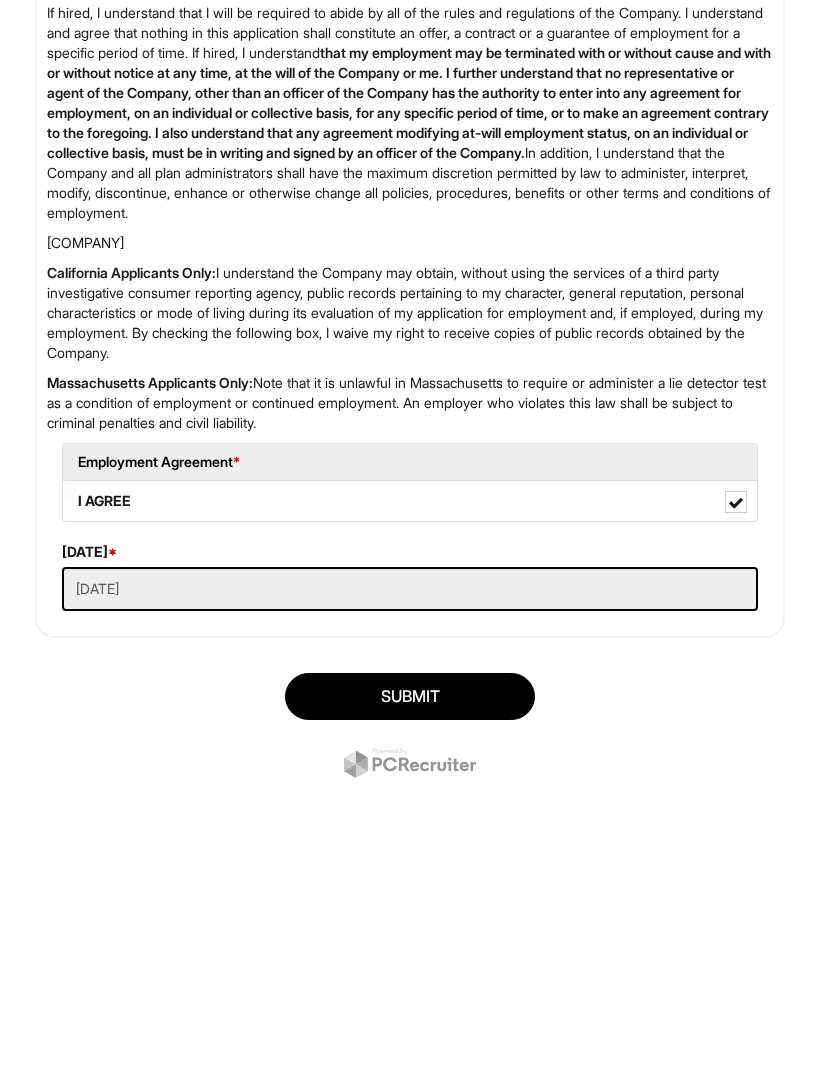 scroll, scrollTop: 4210, scrollLeft: 0, axis: vertical 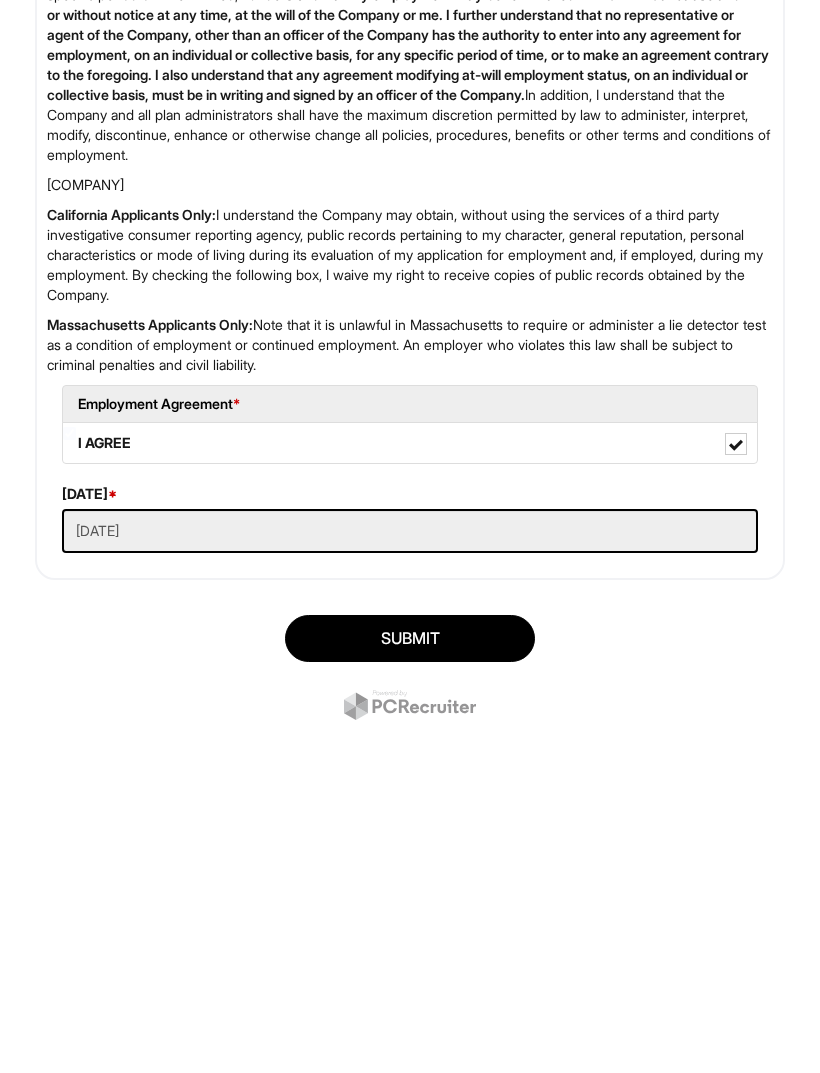 type on "2" 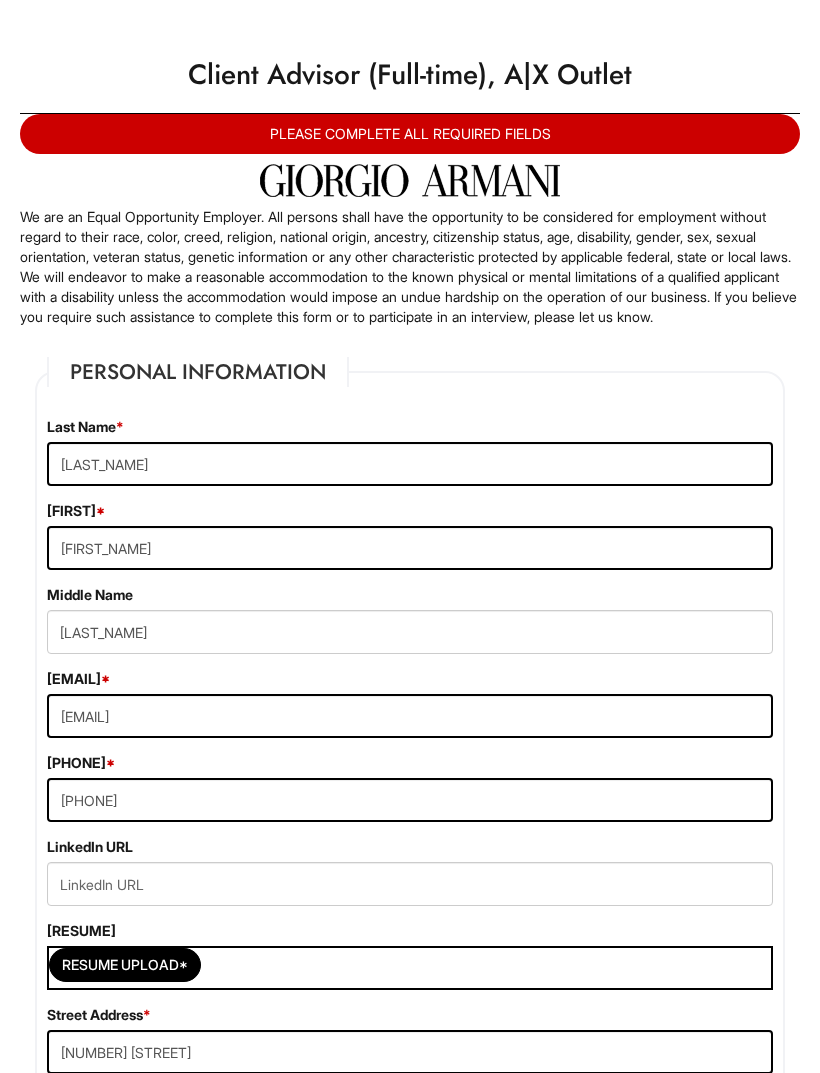 scroll, scrollTop: 0, scrollLeft: 0, axis: both 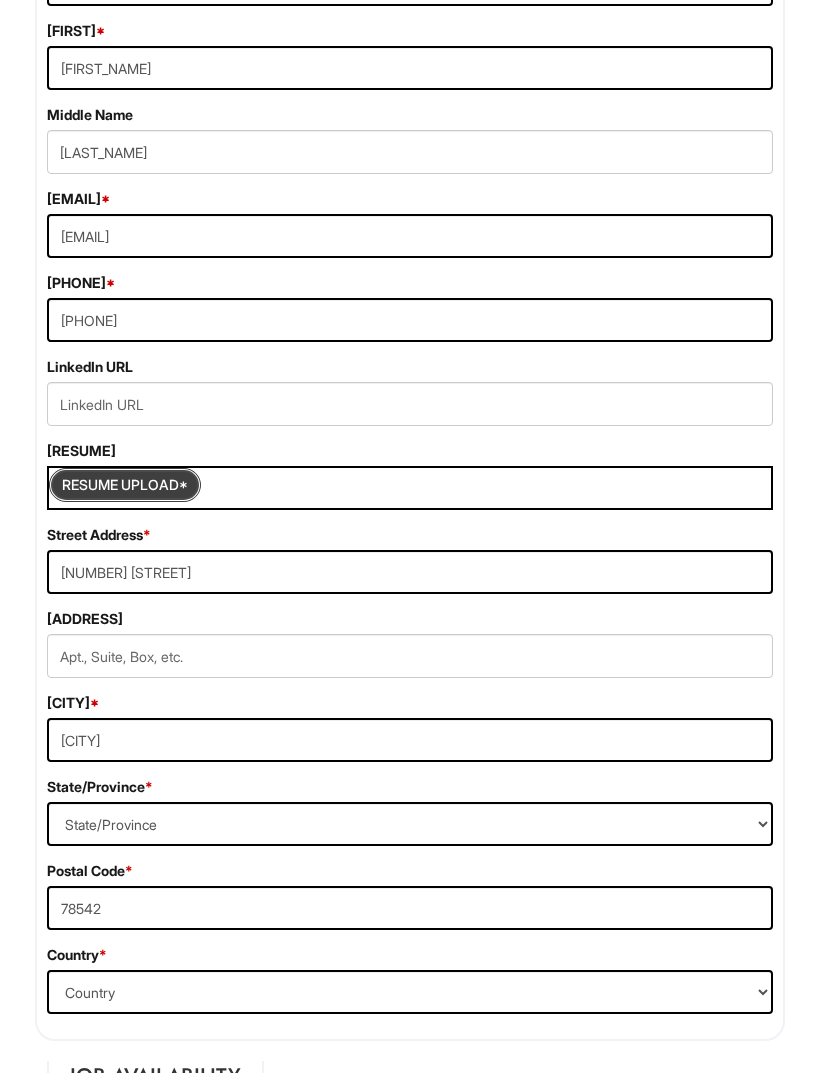 click at bounding box center [125, 486] 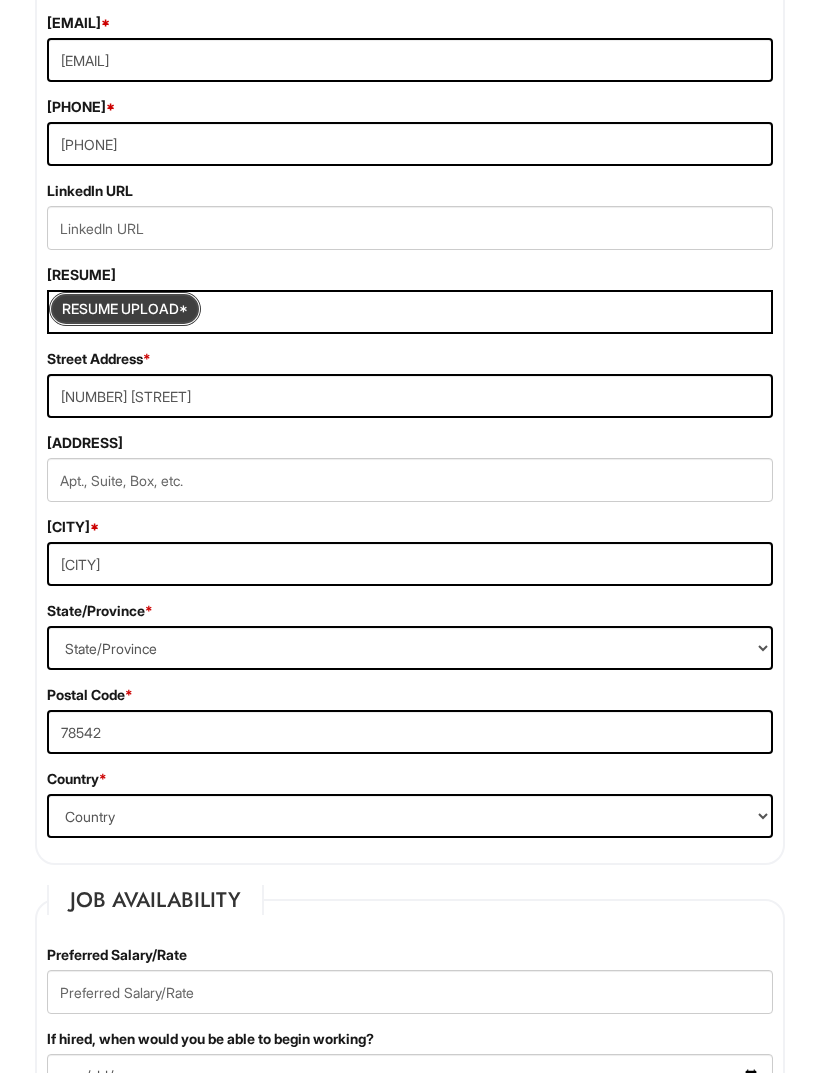 scroll, scrollTop: 707, scrollLeft: 0, axis: vertical 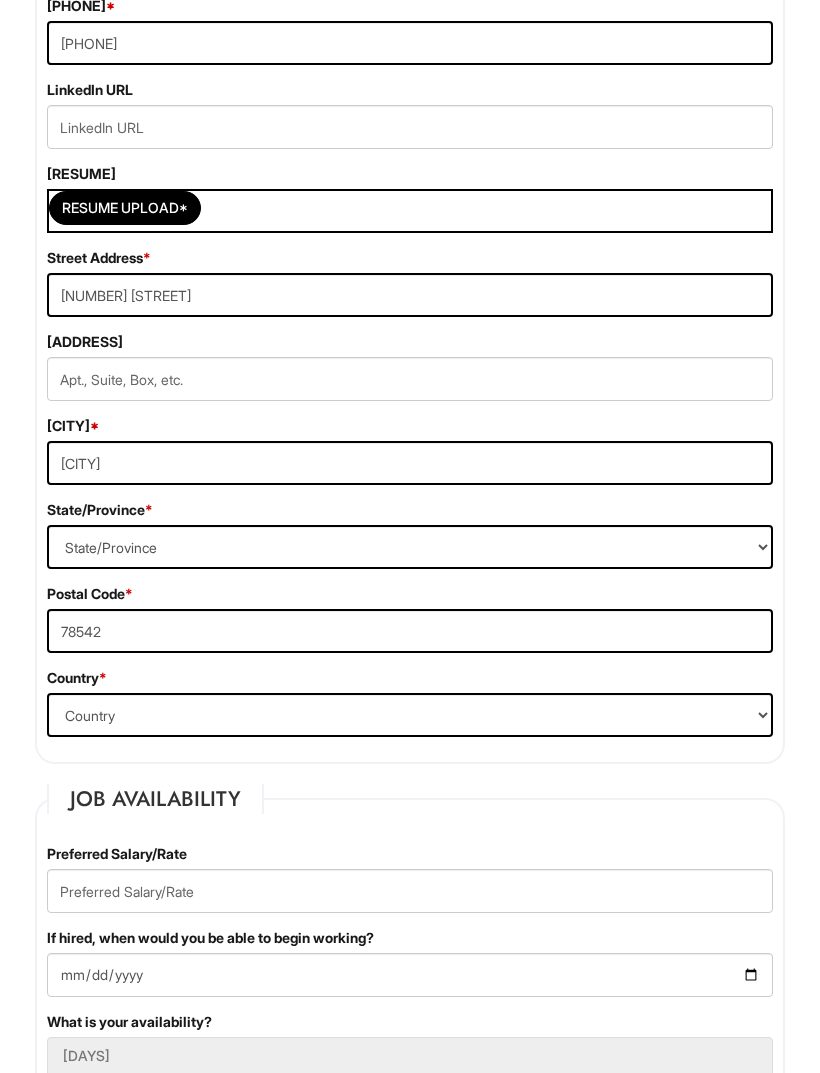 click on "Resume Upload*" at bounding box center [410, 212] 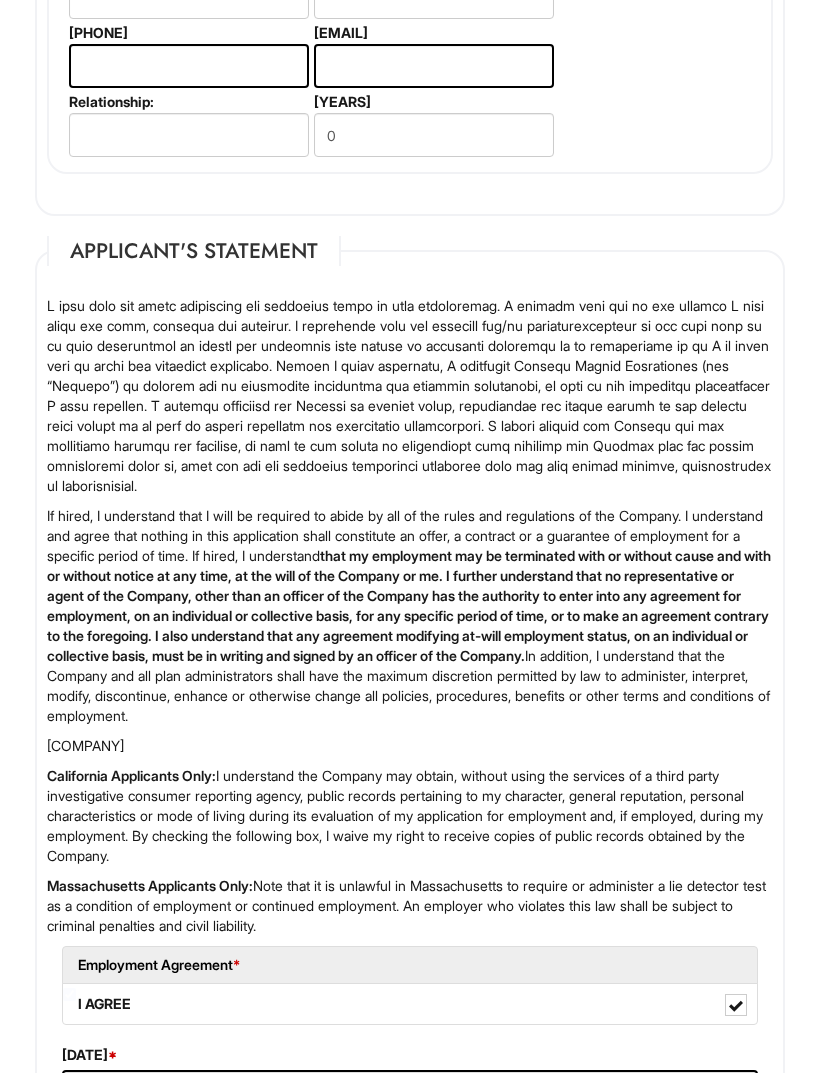 scroll, scrollTop: 4146, scrollLeft: 0, axis: vertical 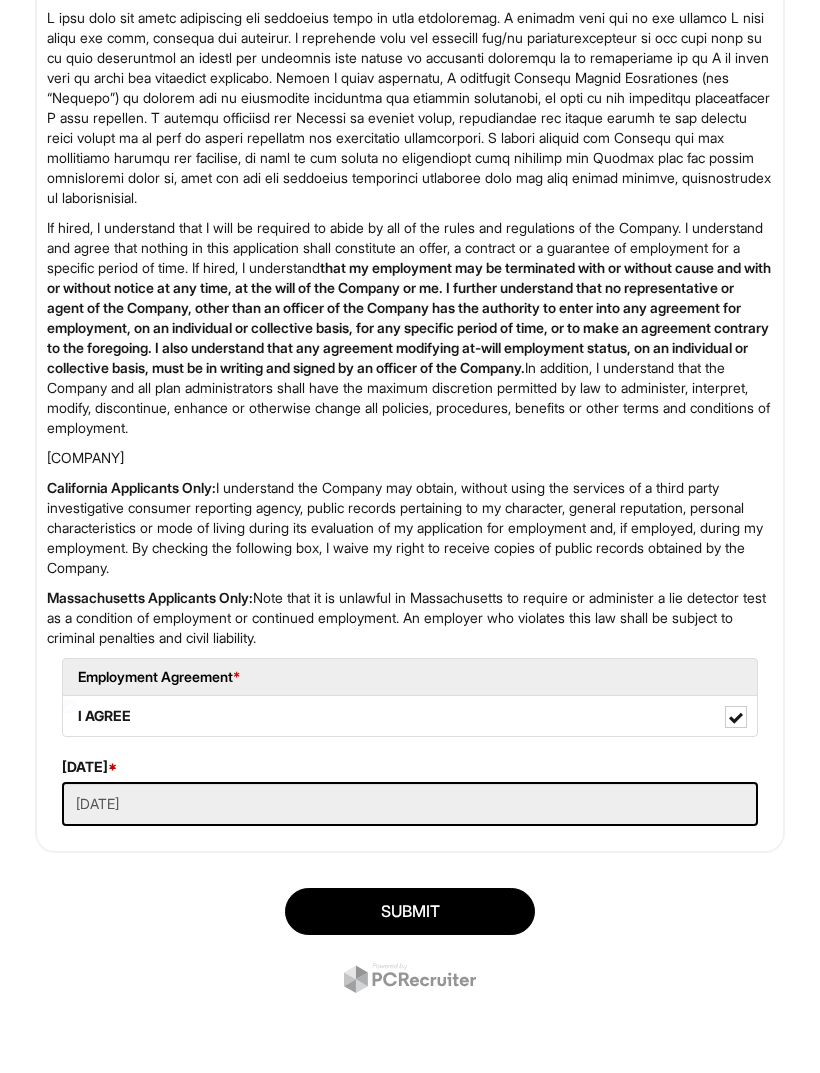 click on "SUBMIT" at bounding box center (410, 911) 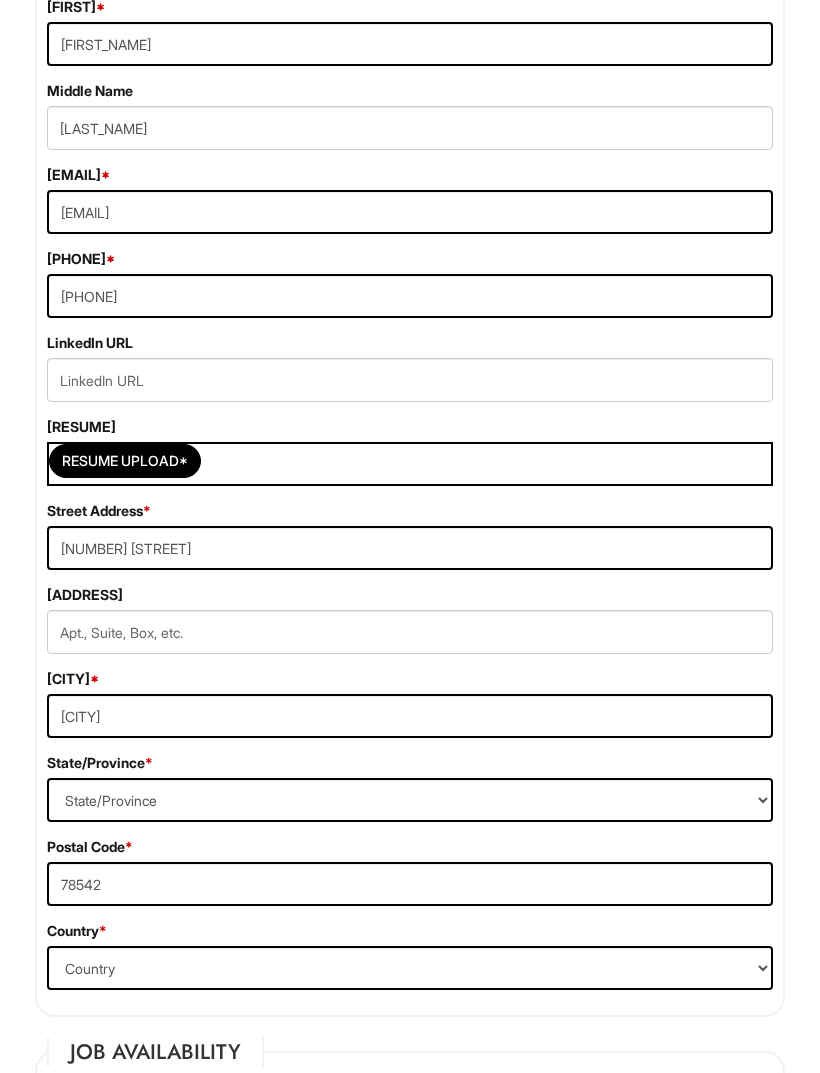 scroll, scrollTop: 517, scrollLeft: 0, axis: vertical 